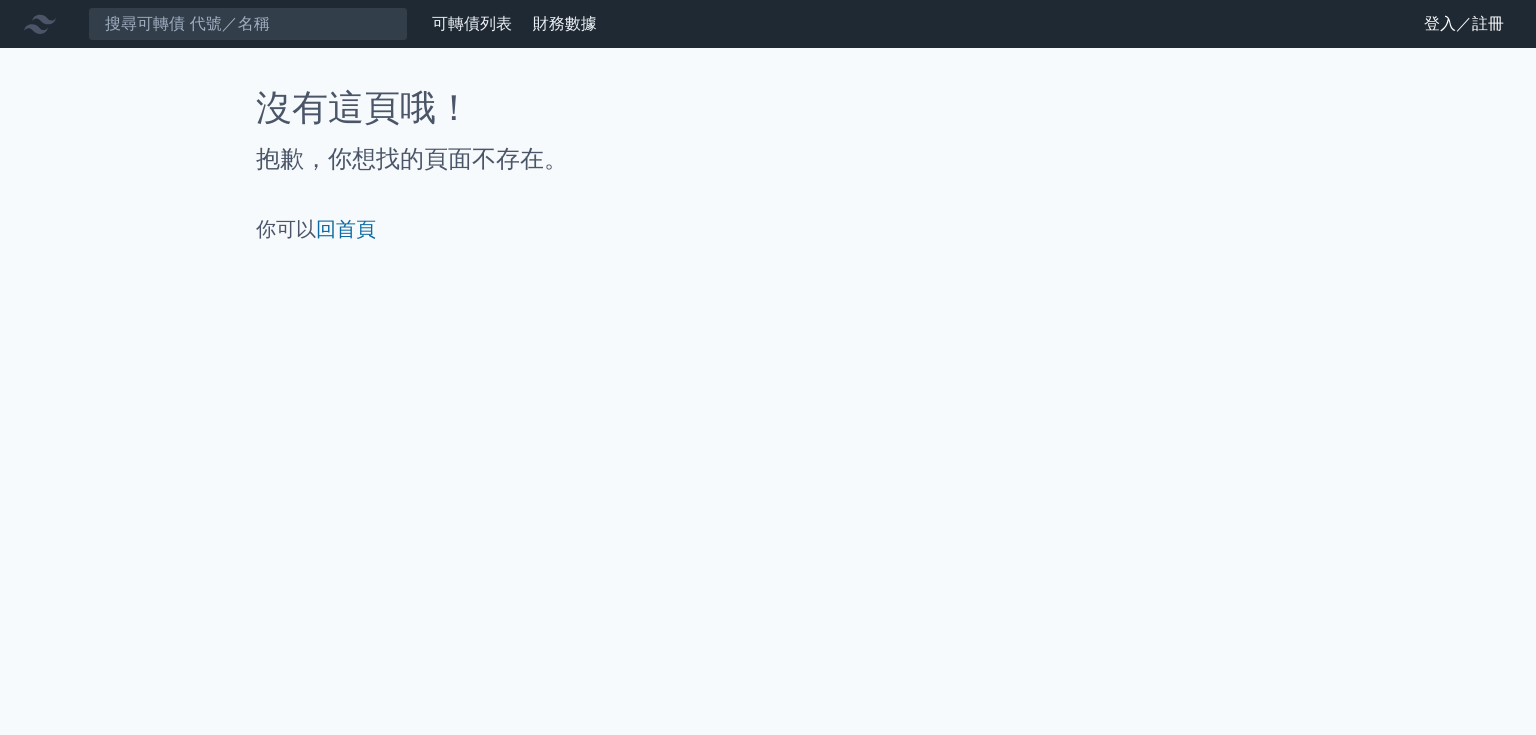 scroll, scrollTop: 0, scrollLeft: 0, axis: both 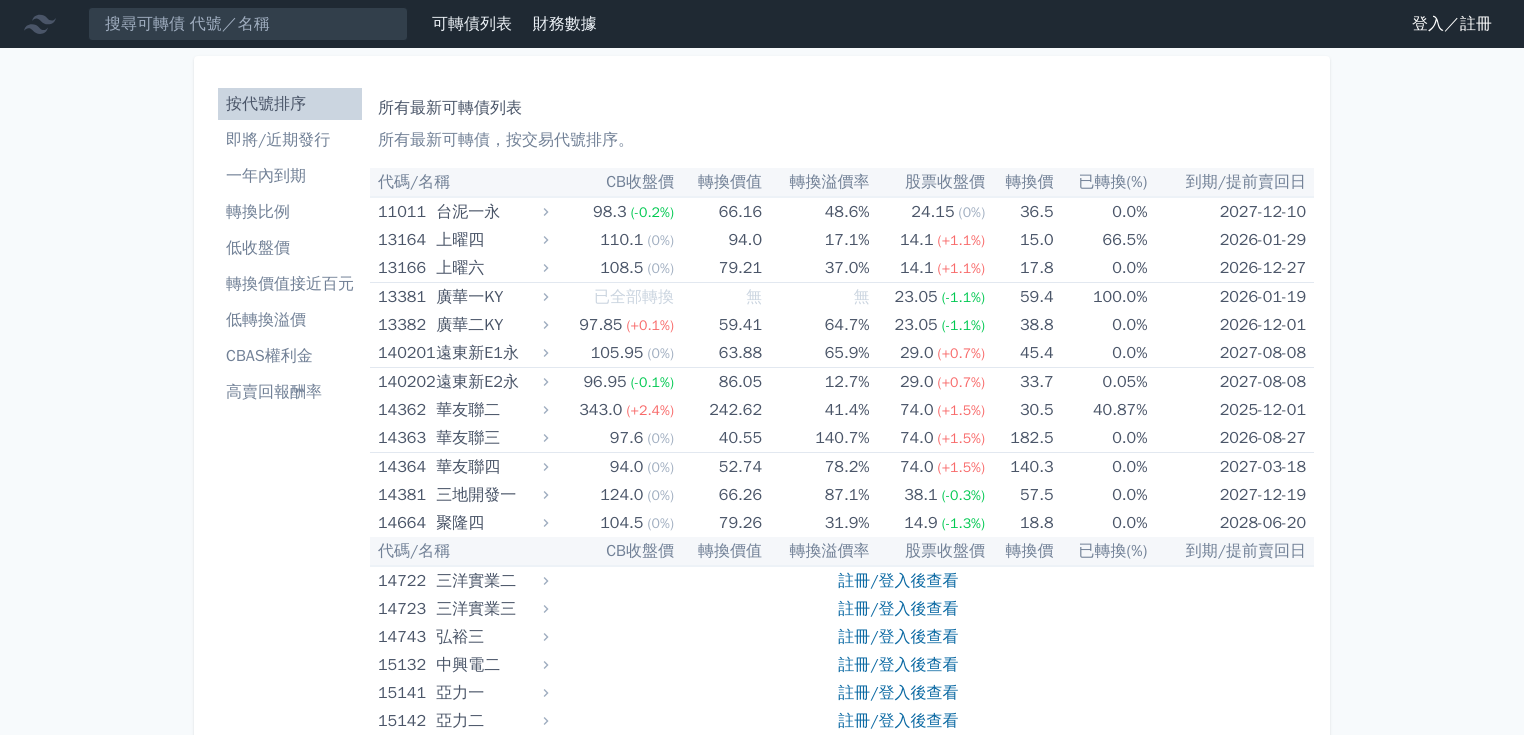 click on "登入／註冊" at bounding box center [1452, 24] 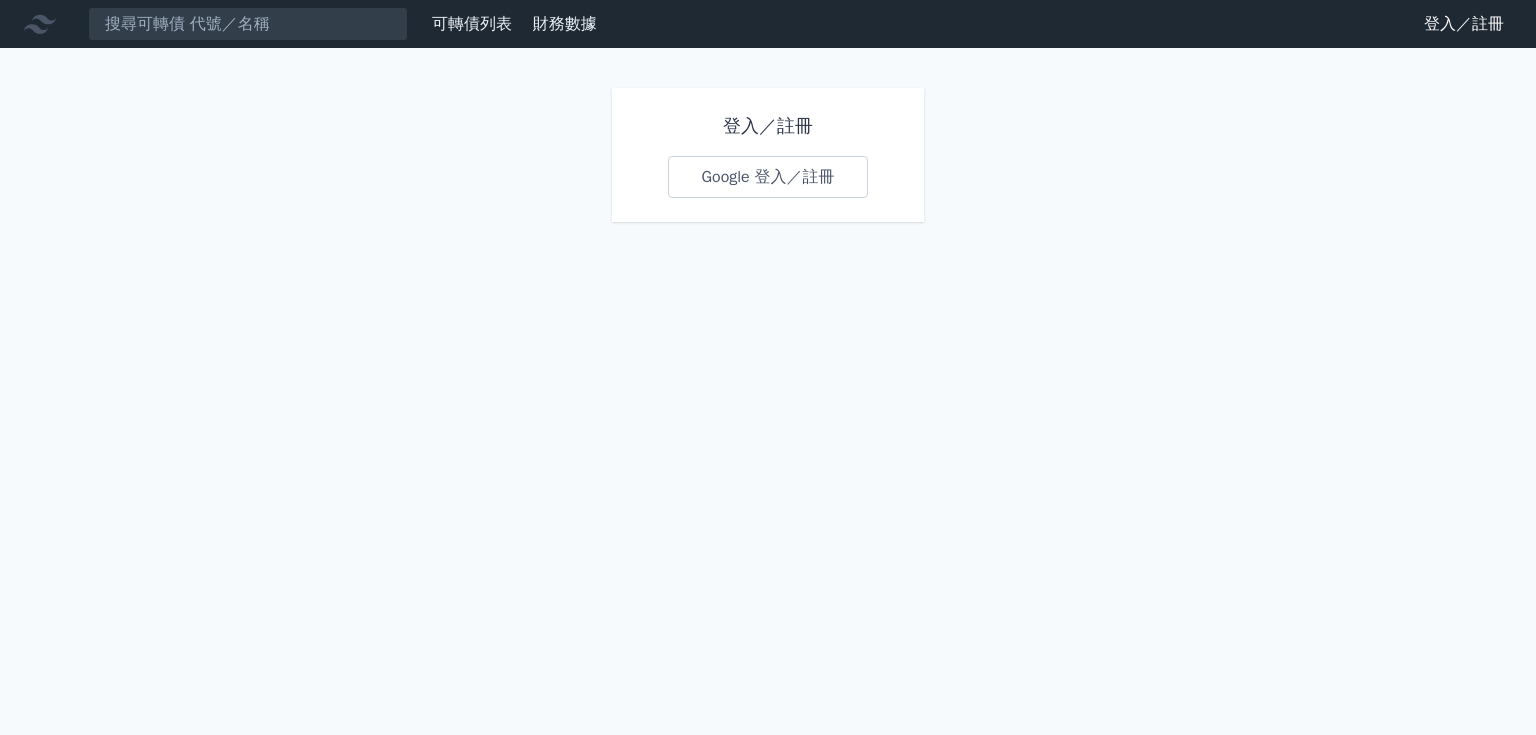 click on "Google 登入／註冊" at bounding box center [767, 177] 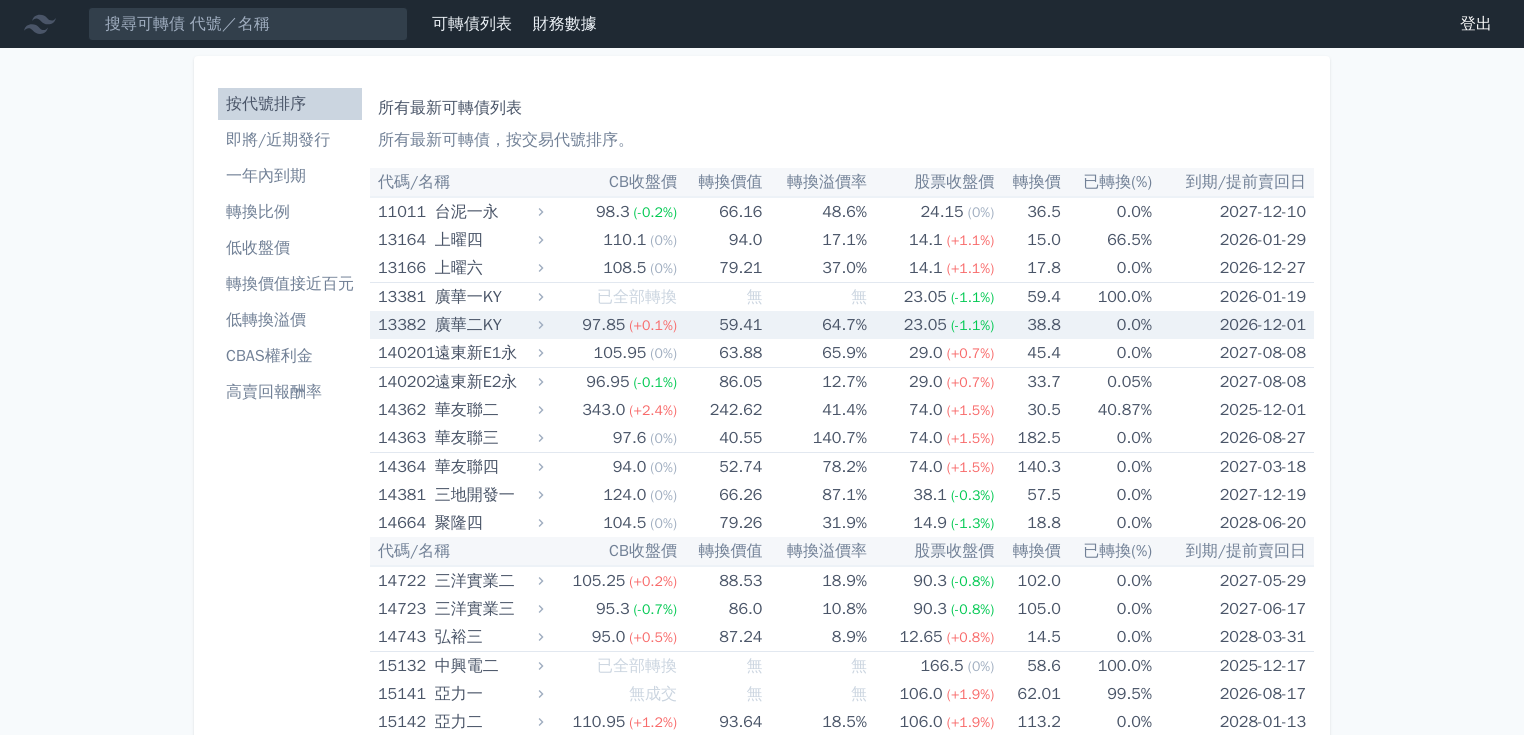 scroll, scrollTop: 0, scrollLeft: 0, axis: both 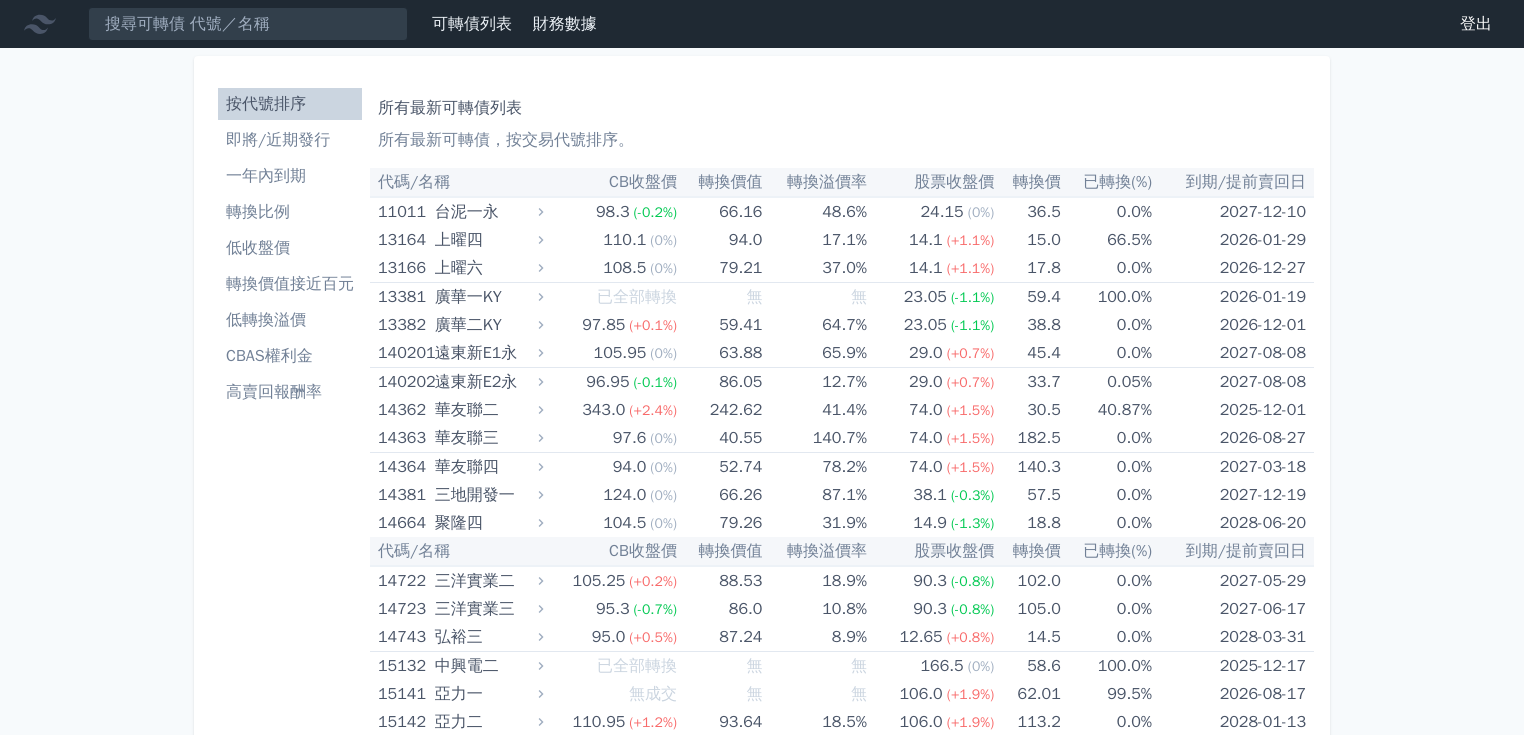 click on "轉換比例" at bounding box center [290, 212] 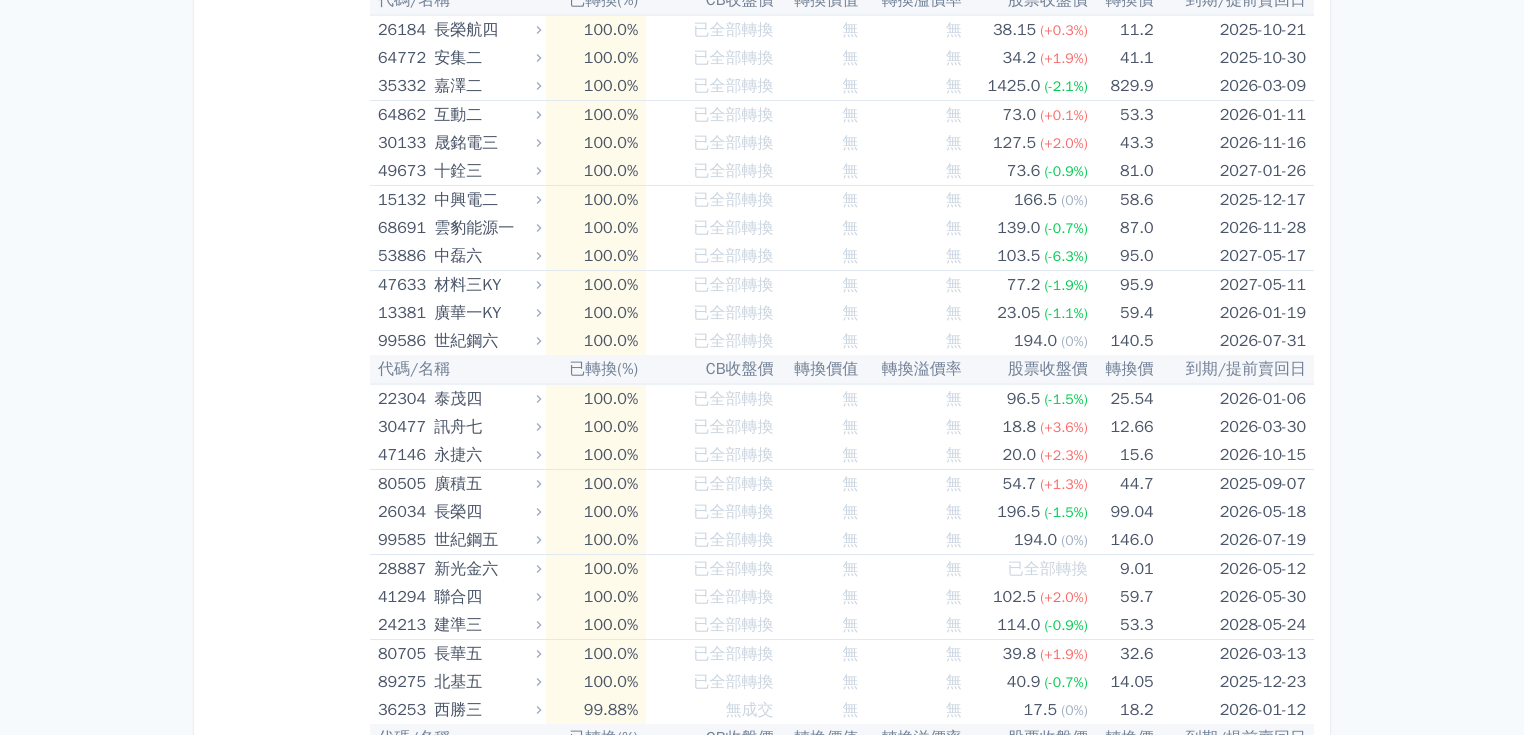 scroll, scrollTop: 0, scrollLeft: 0, axis: both 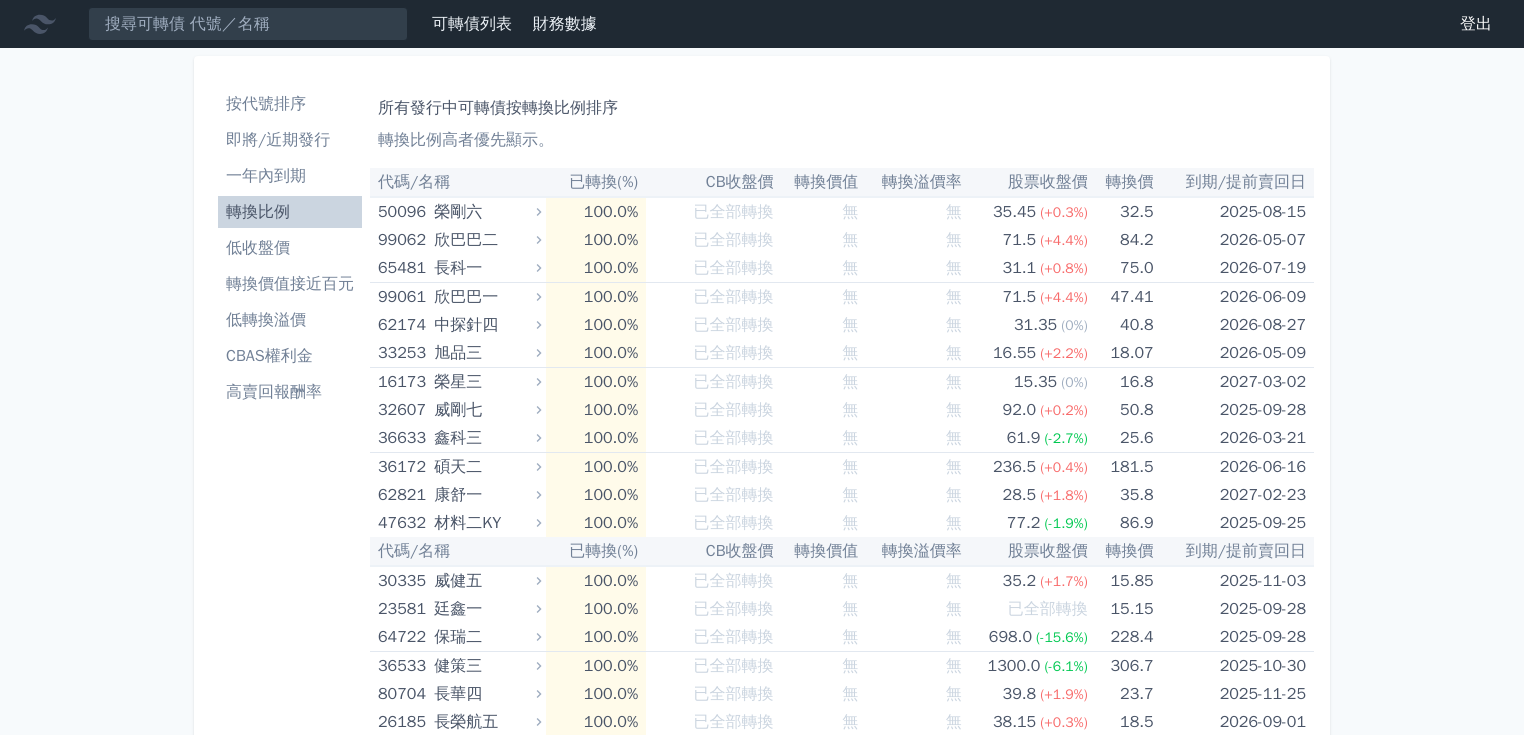 click on "按代號排序" at bounding box center [290, 104] 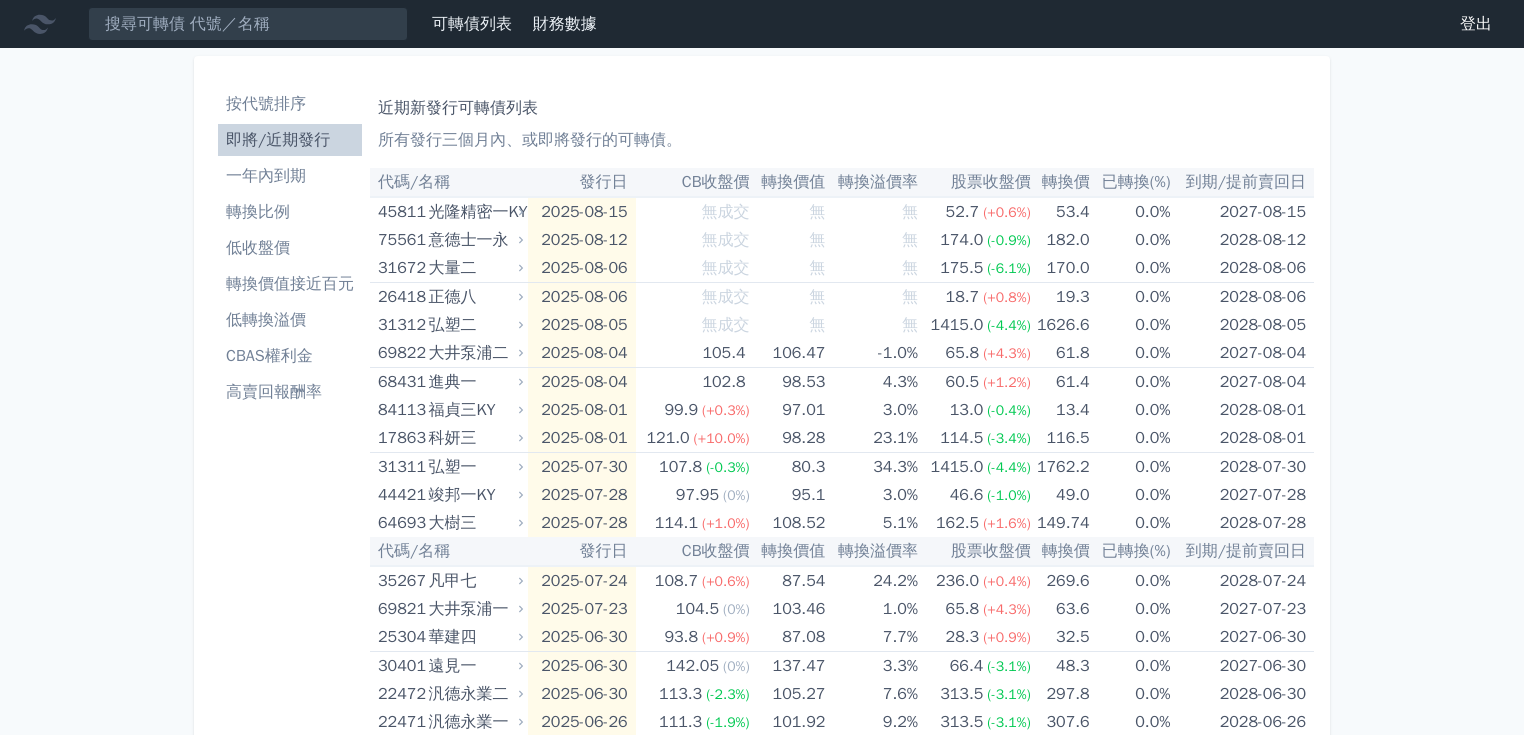 click on "按代號排序" at bounding box center (290, 104) 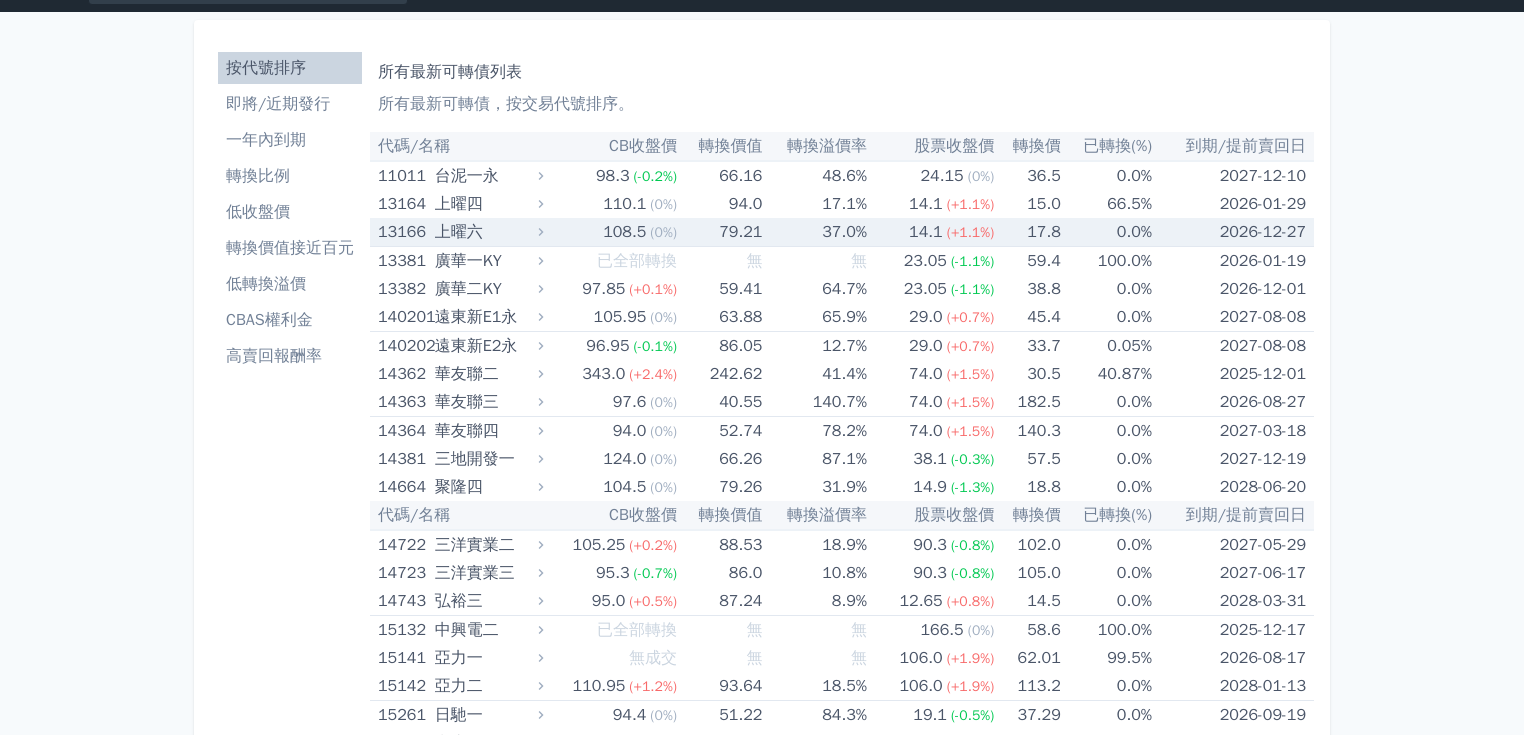scroll, scrollTop: 0, scrollLeft: 0, axis: both 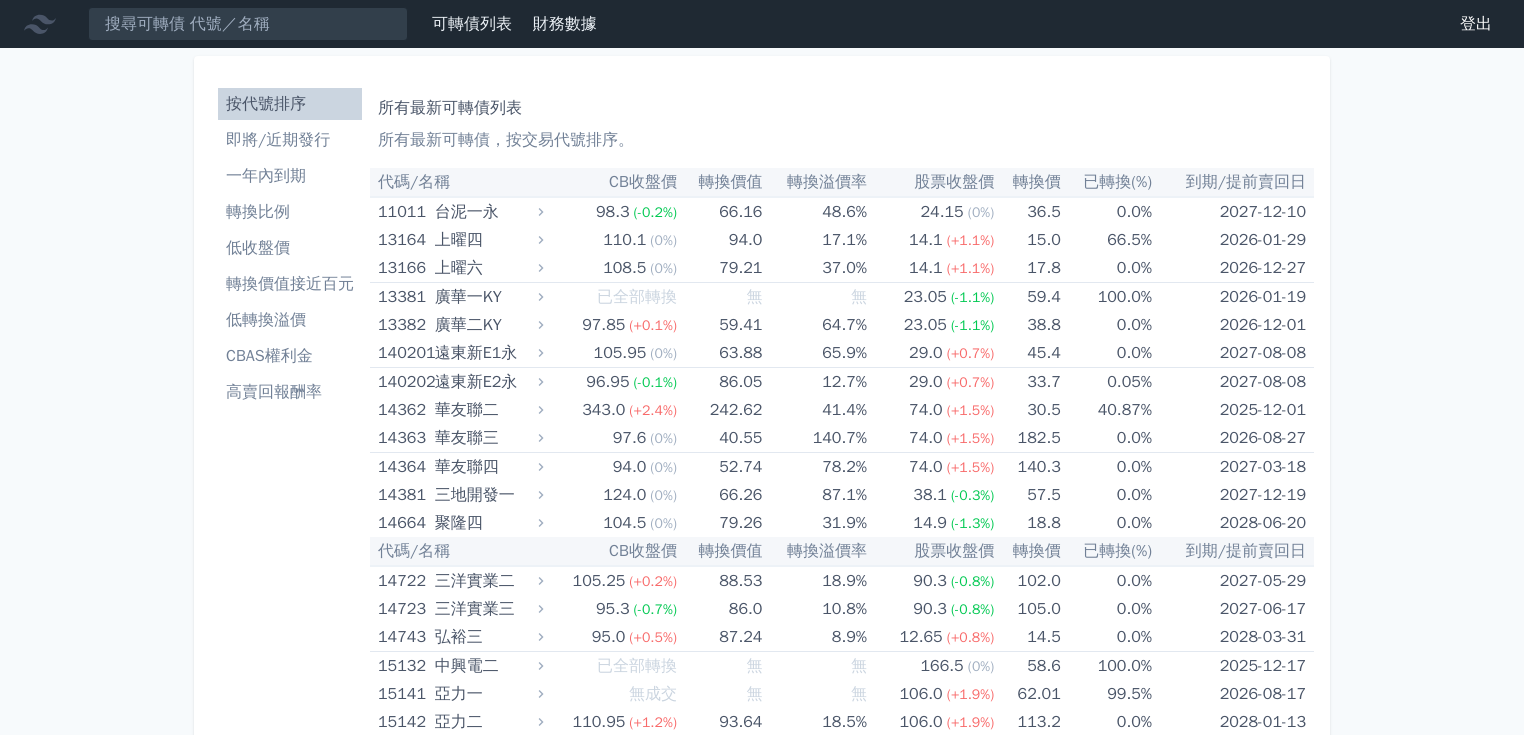 click on "已轉換(%)" at bounding box center (1106, 182) 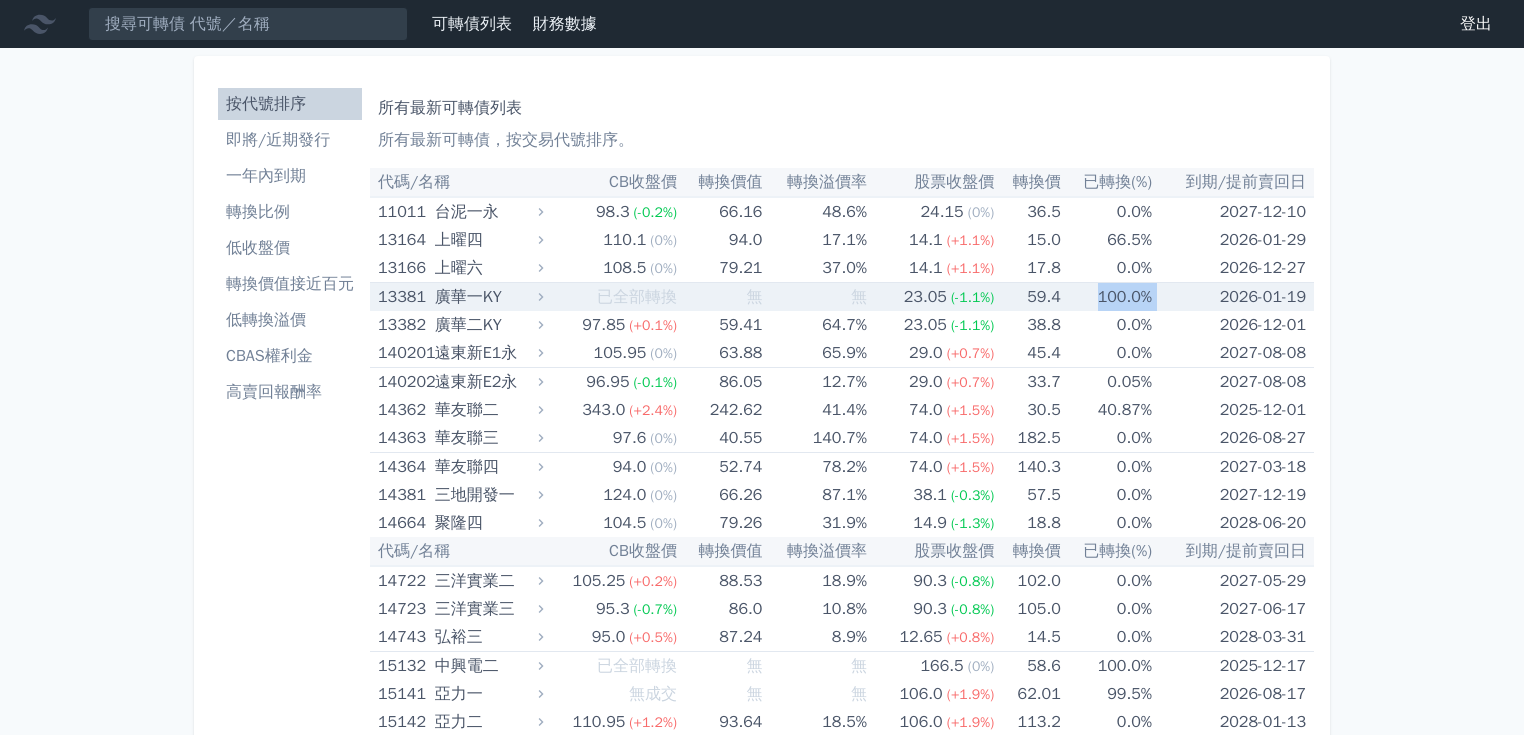 drag, startPoint x: 1089, startPoint y: 299, endPoint x: 1156, endPoint y: 298, distance: 67.00746 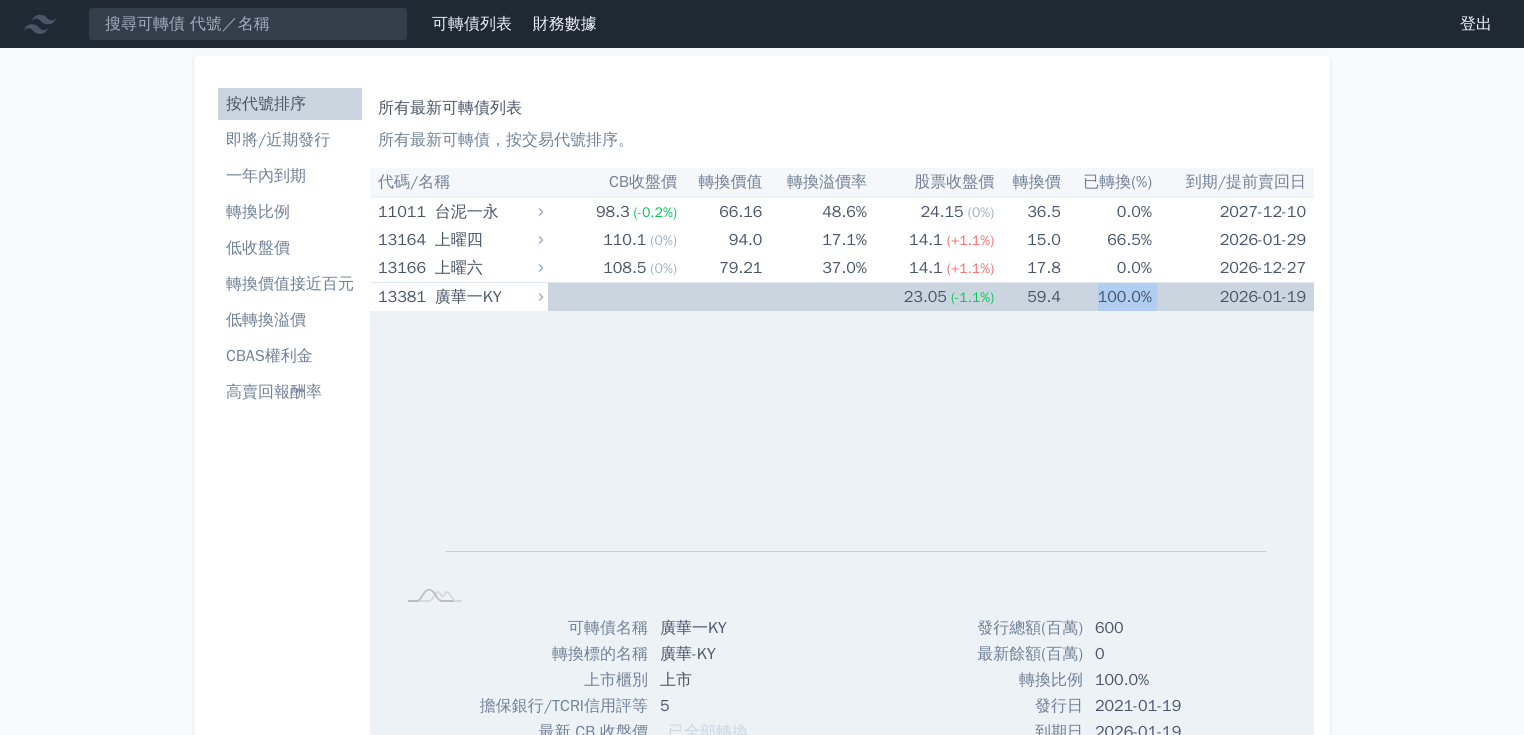 copy on "100.0%" 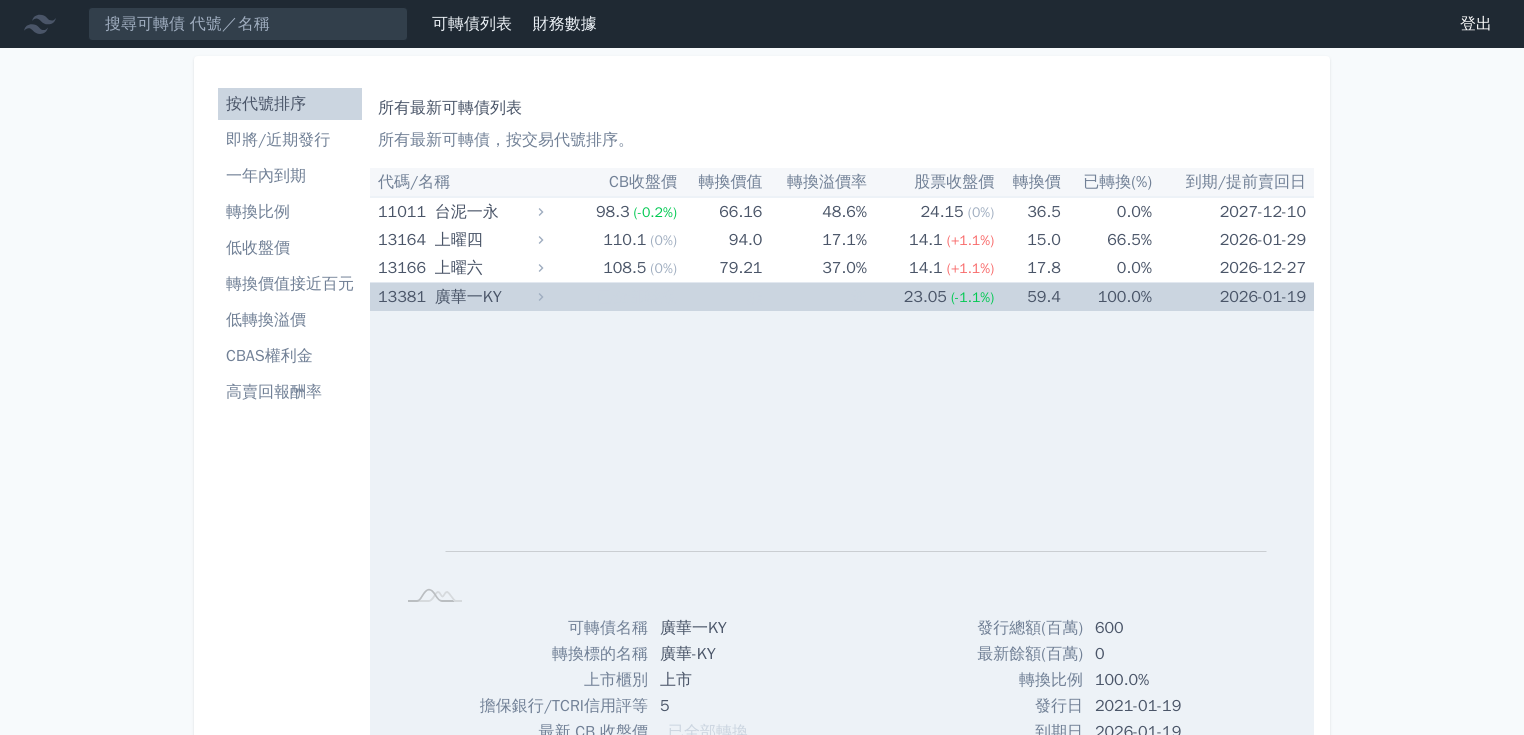 click on "無" at bounding box center (720, 297) 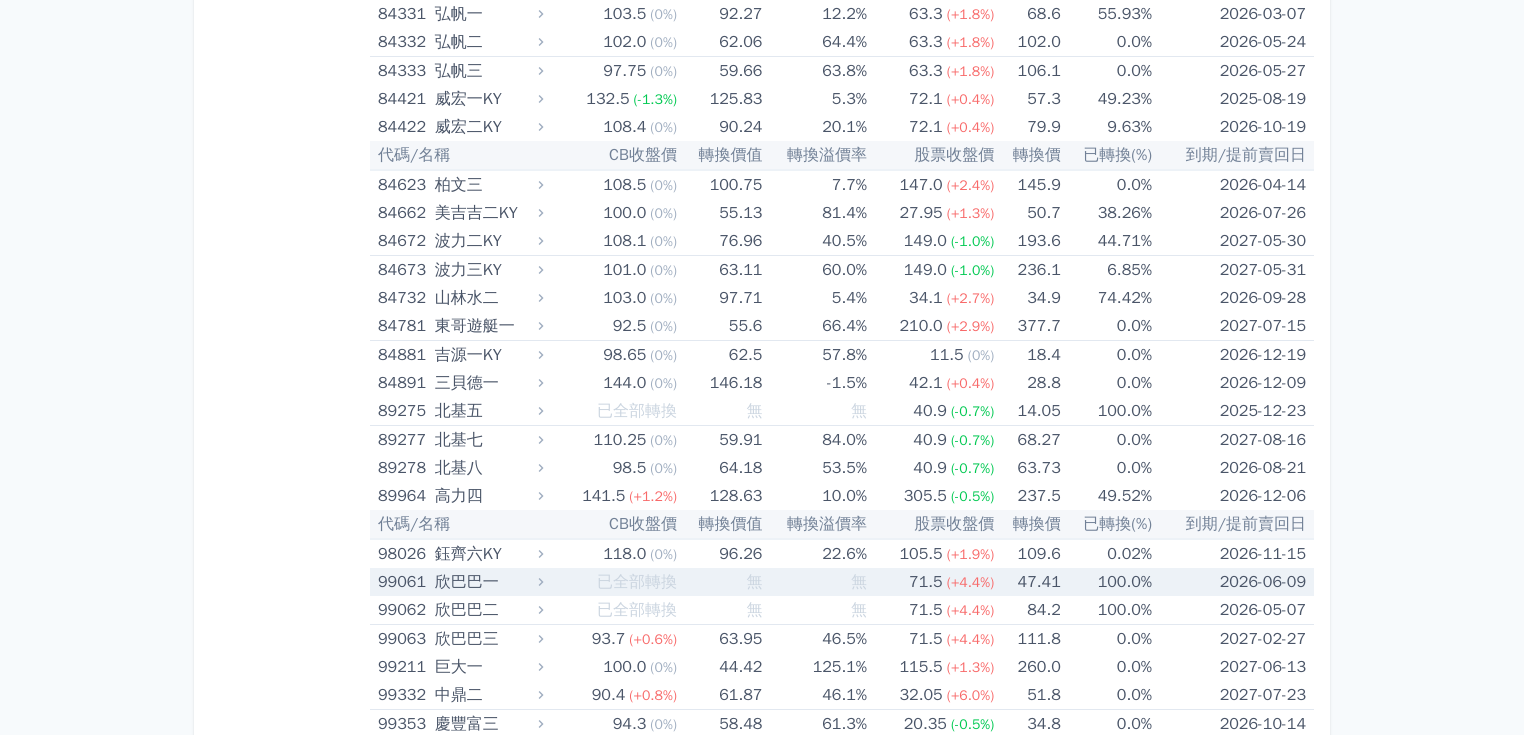 scroll, scrollTop: 11666, scrollLeft: 0, axis: vertical 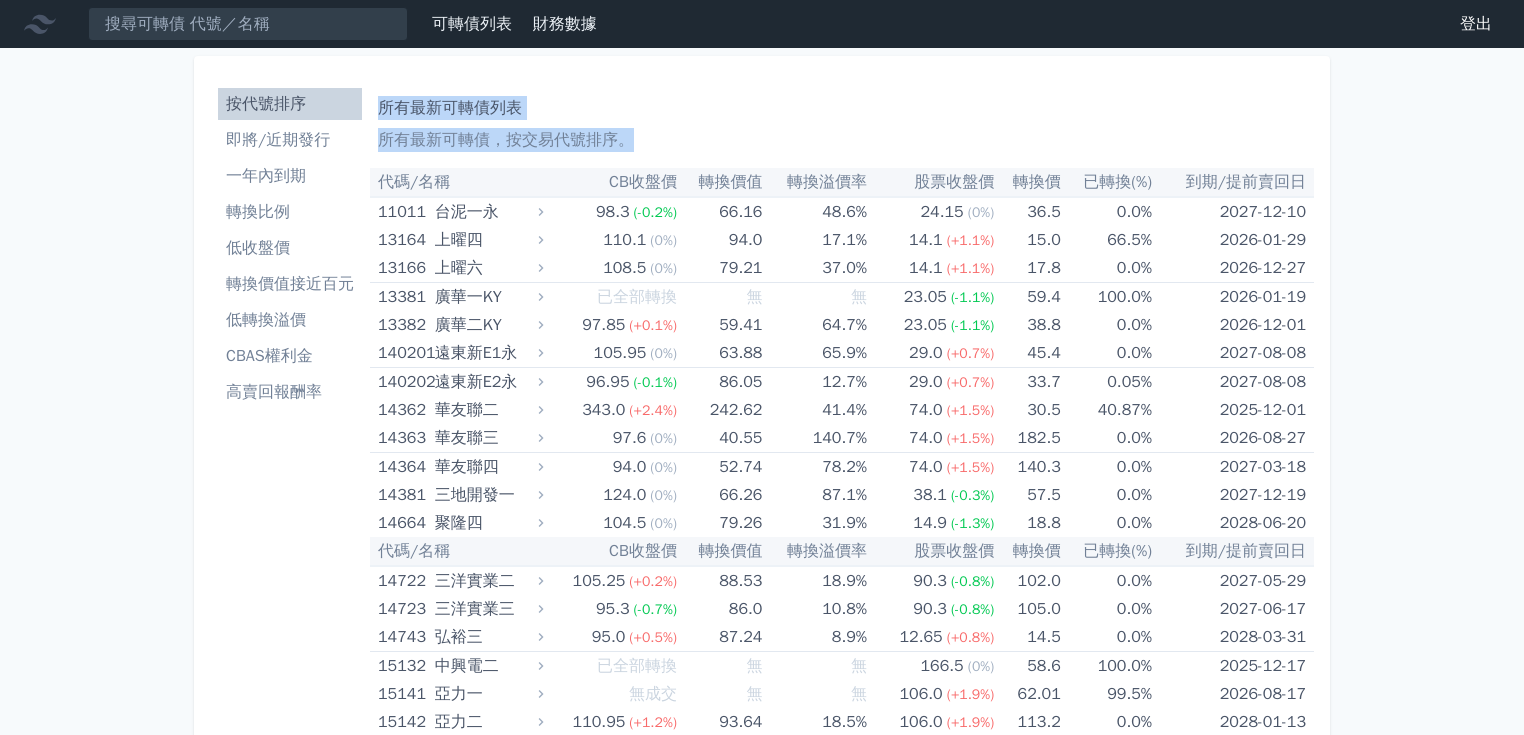 drag, startPoint x: 1323, startPoint y: 697, endPoint x: 380, endPoint y: 102, distance: 1115.022 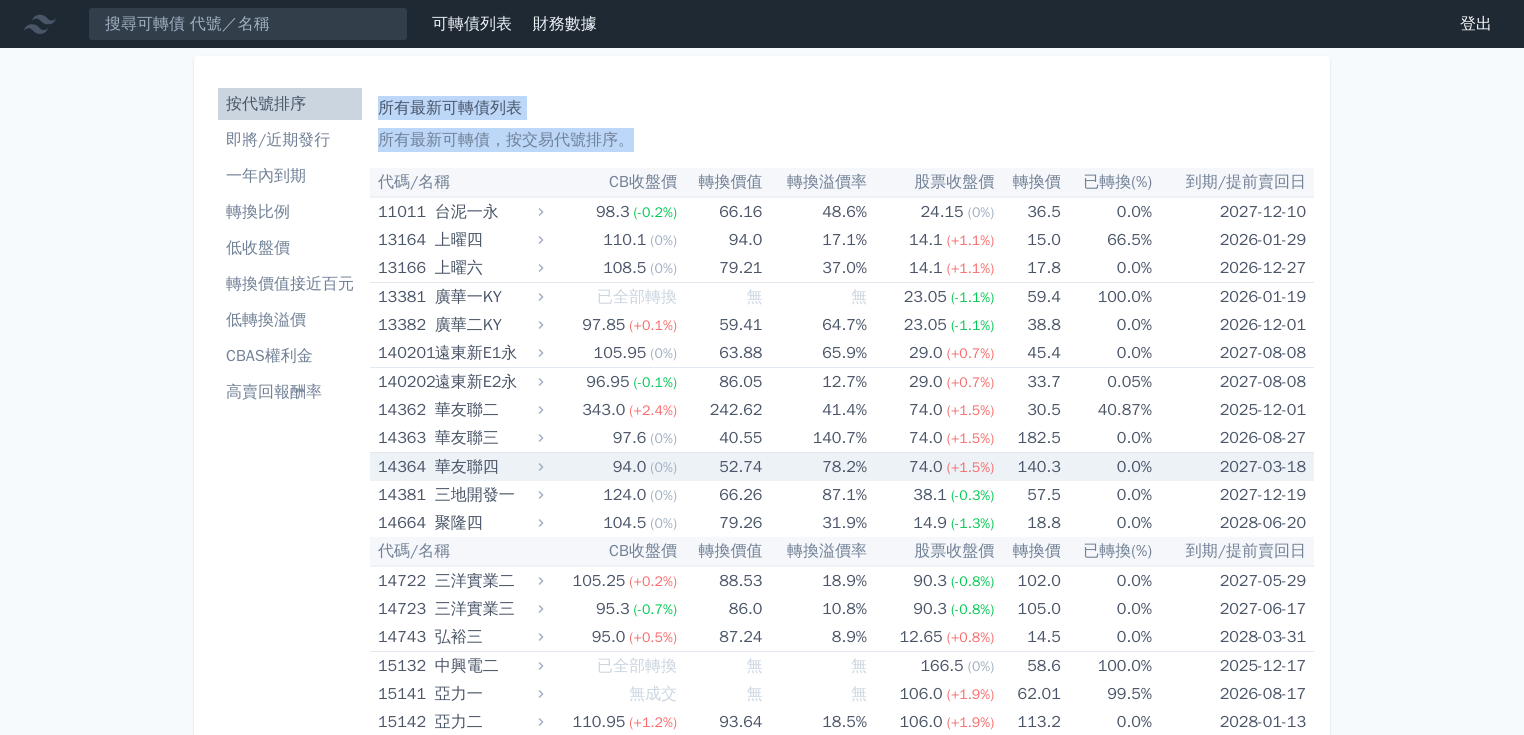 click on "(0%)" at bounding box center (663, 467) 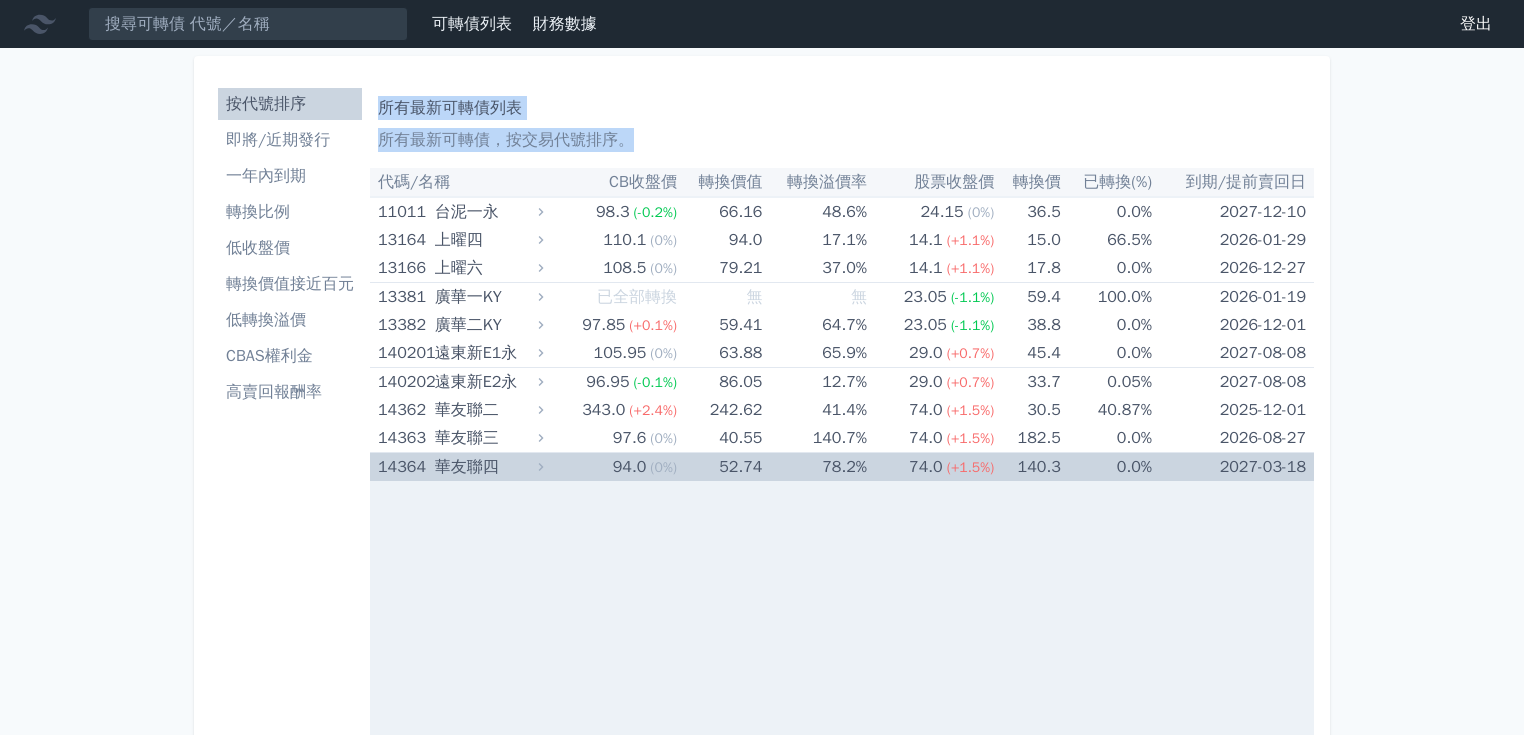 click on "94.0 (0%)" at bounding box center [612, 467] 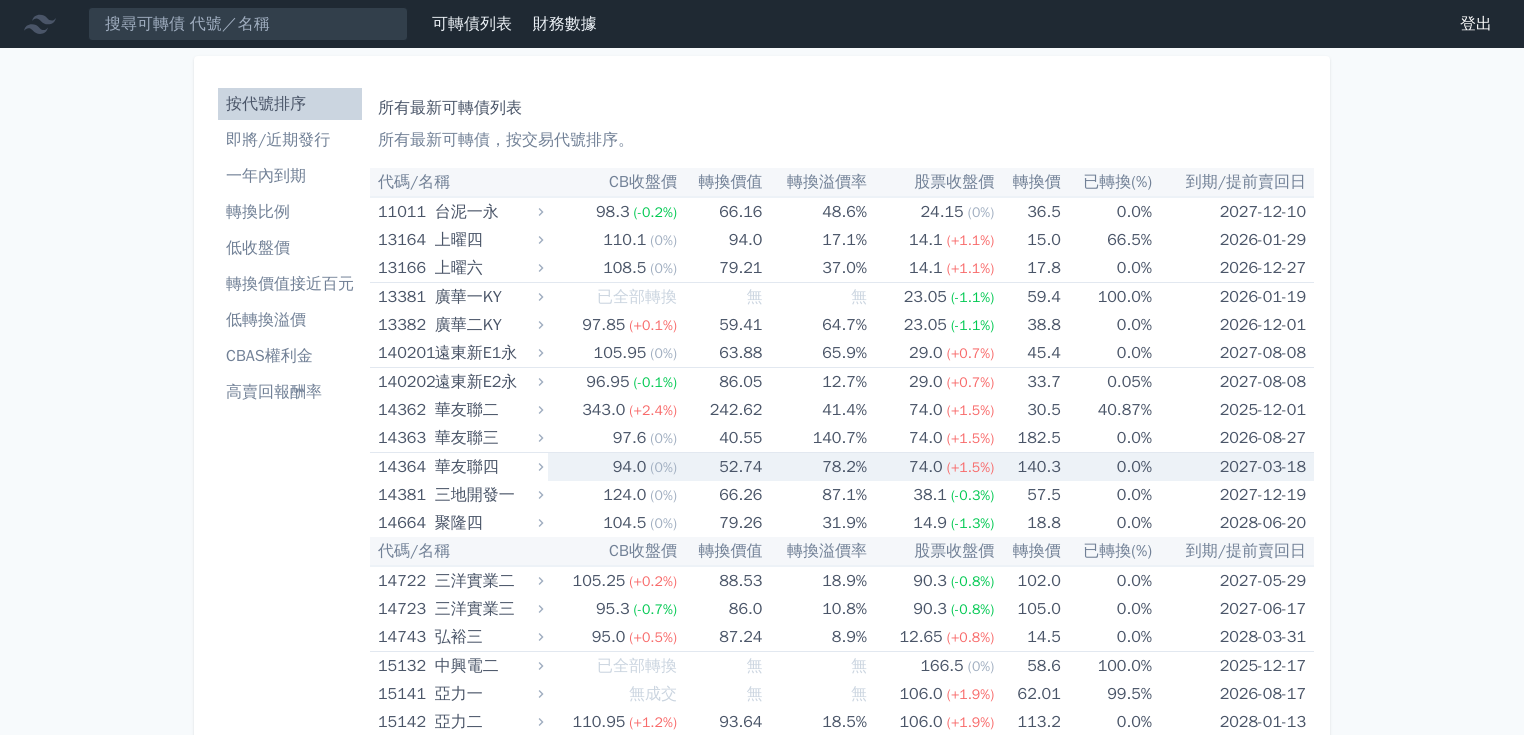 click on "可轉債列表
財務數據
可轉債列表
財務數據
登出
登出
按代號排序
即將/近期發行
一年內到期
轉換比例
低收盤價
轉換價值接近百元
低轉換溢價" at bounding box center [762, 6217] 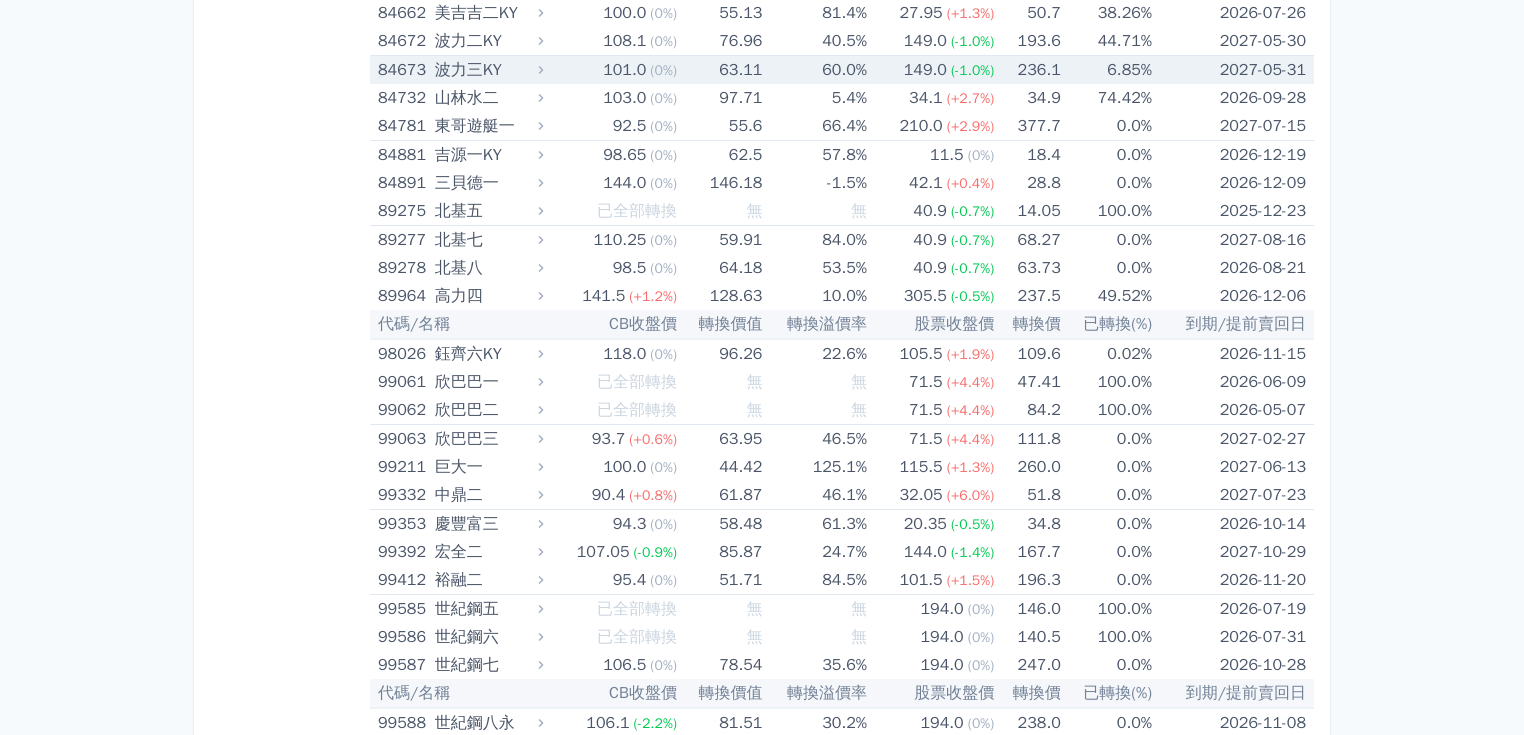 scroll, scrollTop: 8477, scrollLeft: 0, axis: vertical 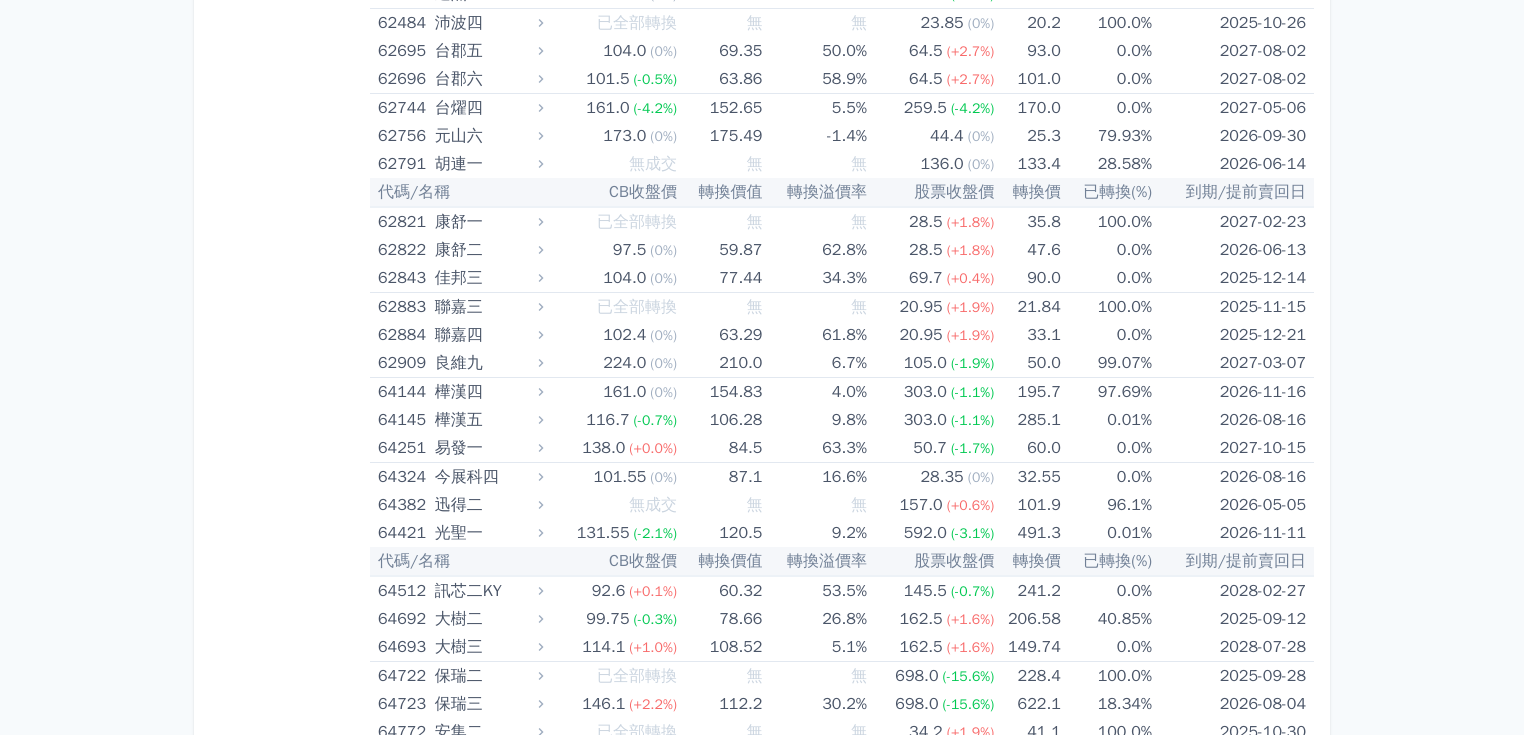 click on "股票收盤價" at bounding box center [930, 561] 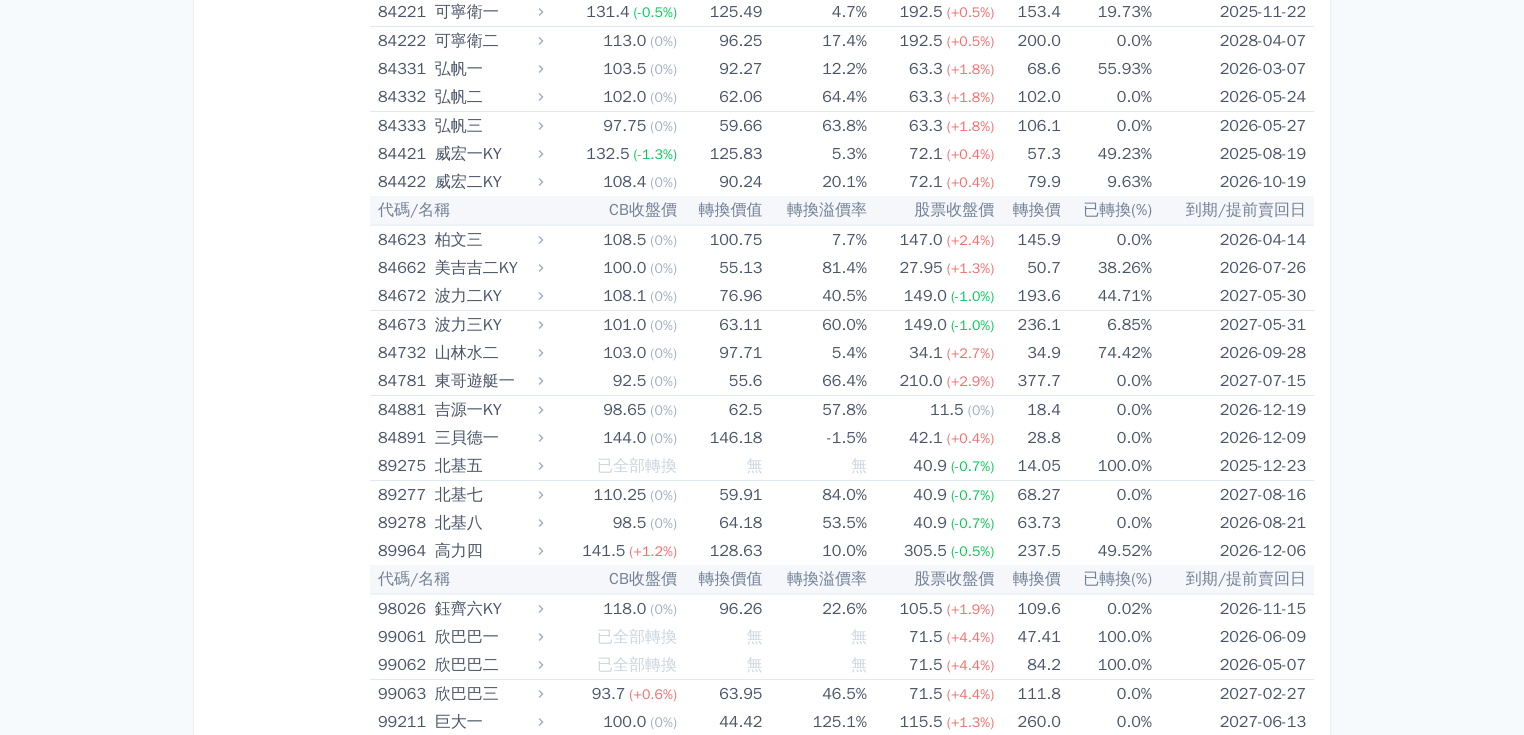 scroll, scrollTop: 11666, scrollLeft: 0, axis: vertical 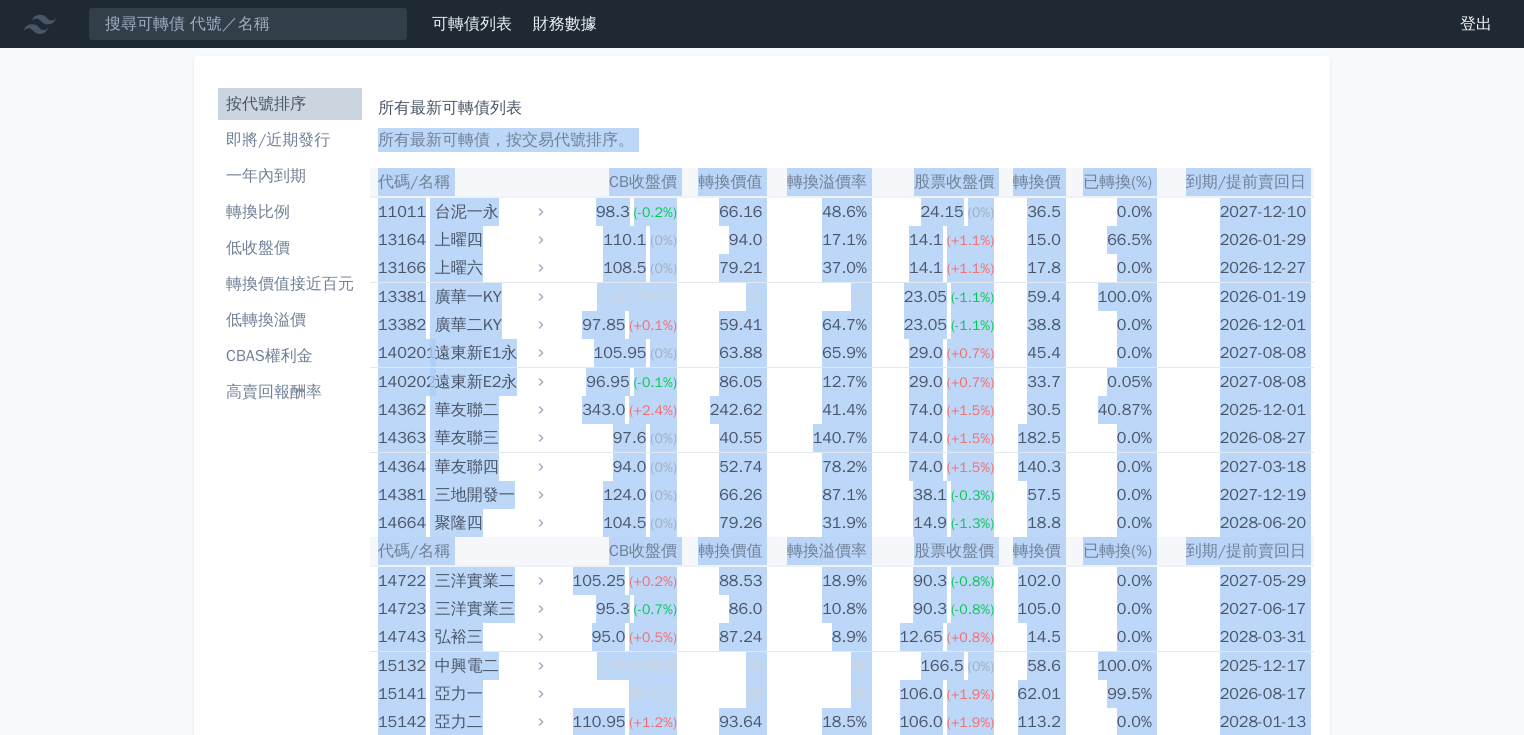 drag, startPoint x: 1311, startPoint y: 689, endPoint x: 380, endPoint y: 133, distance: 1084.3878 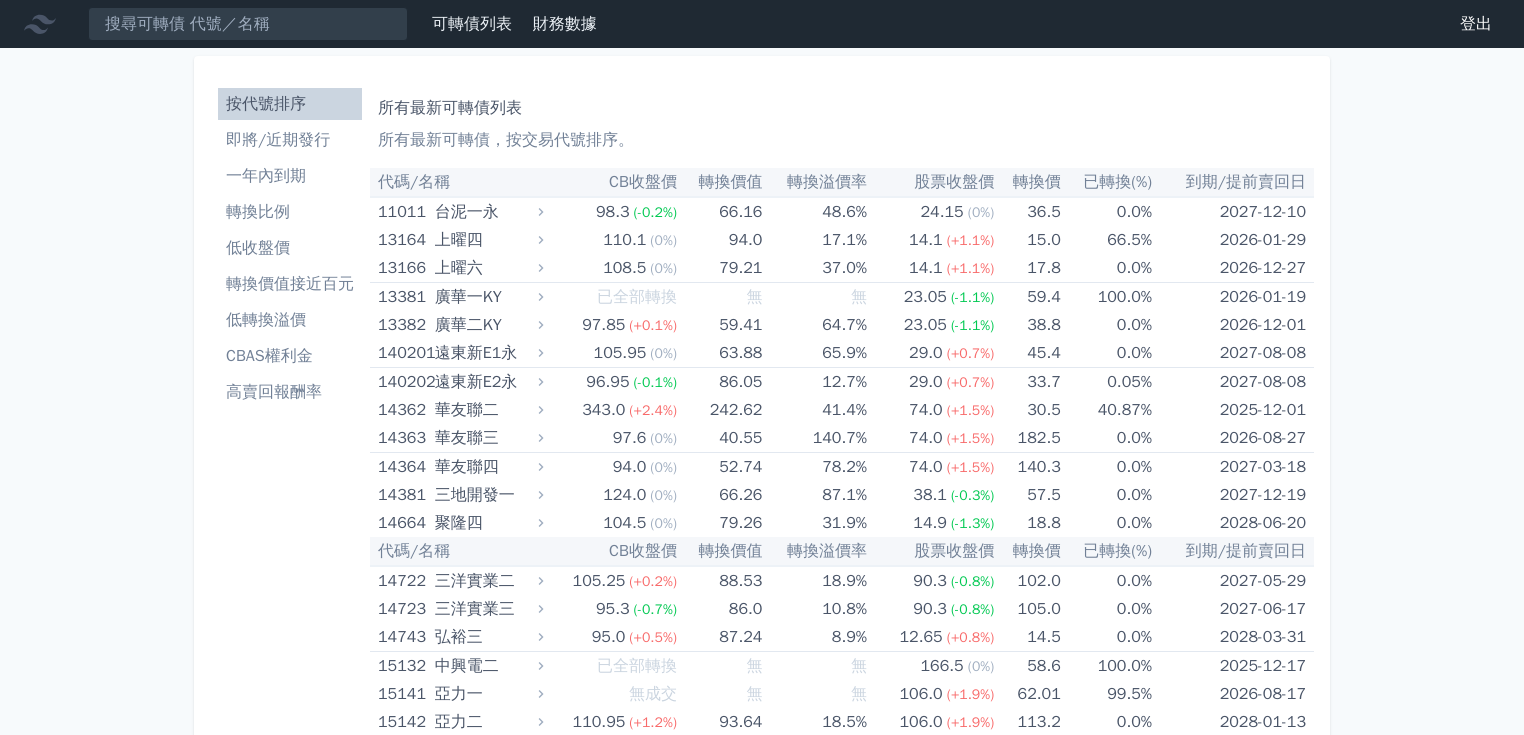 drag, startPoint x: 1404, startPoint y: 152, endPoint x: 1448, endPoint y: 72, distance: 91.3017 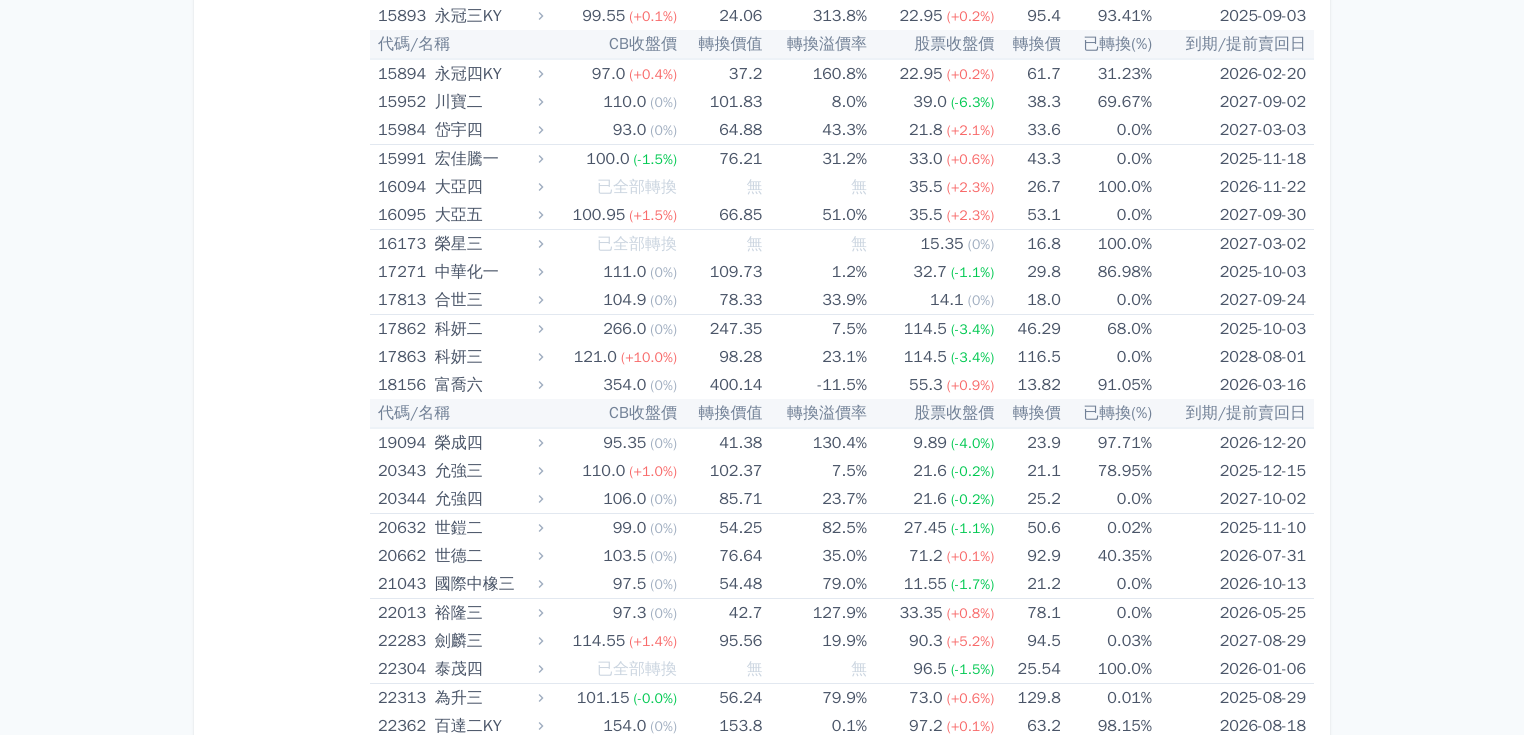 scroll, scrollTop: 0, scrollLeft: 0, axis: both 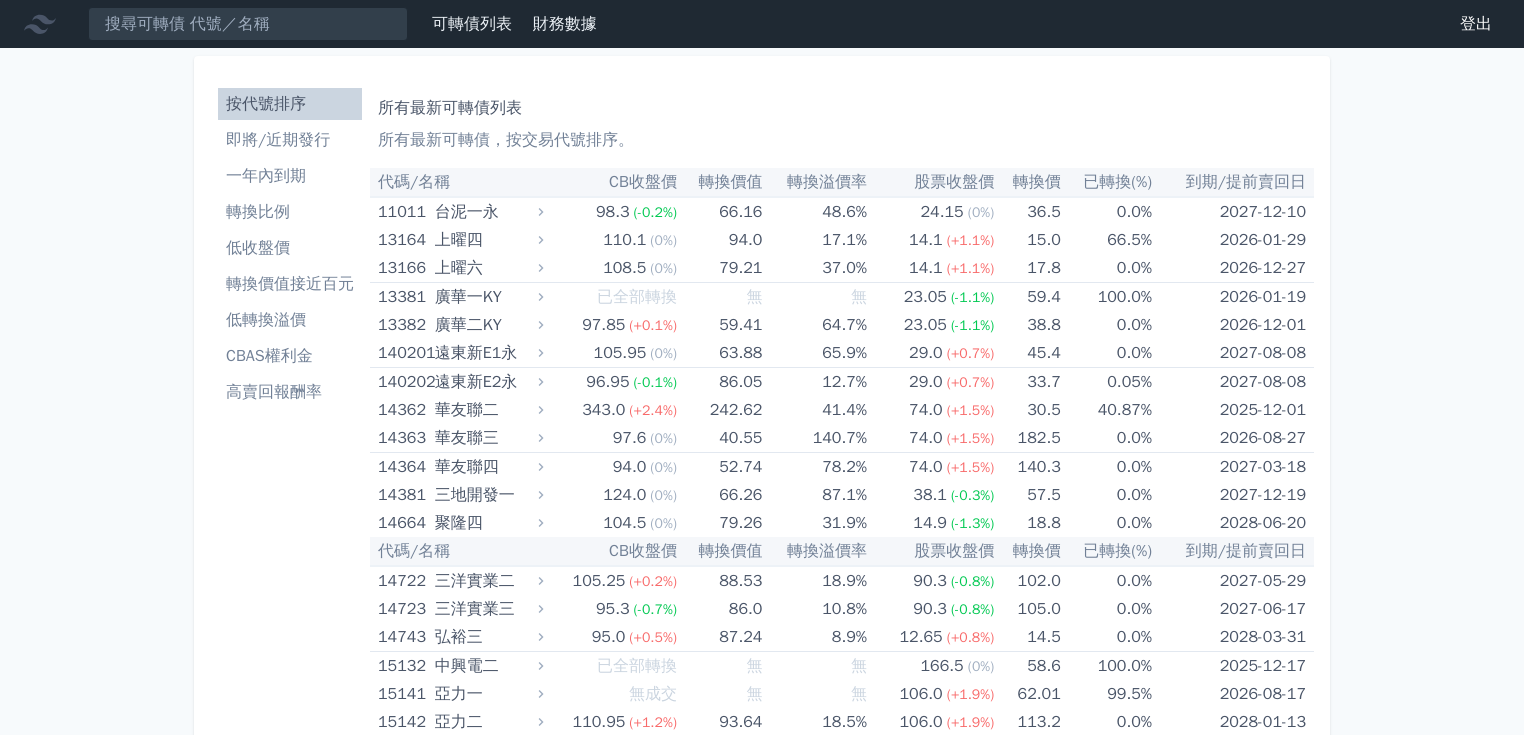 click on "CBAS權利金" at bounding box center [290, 356] 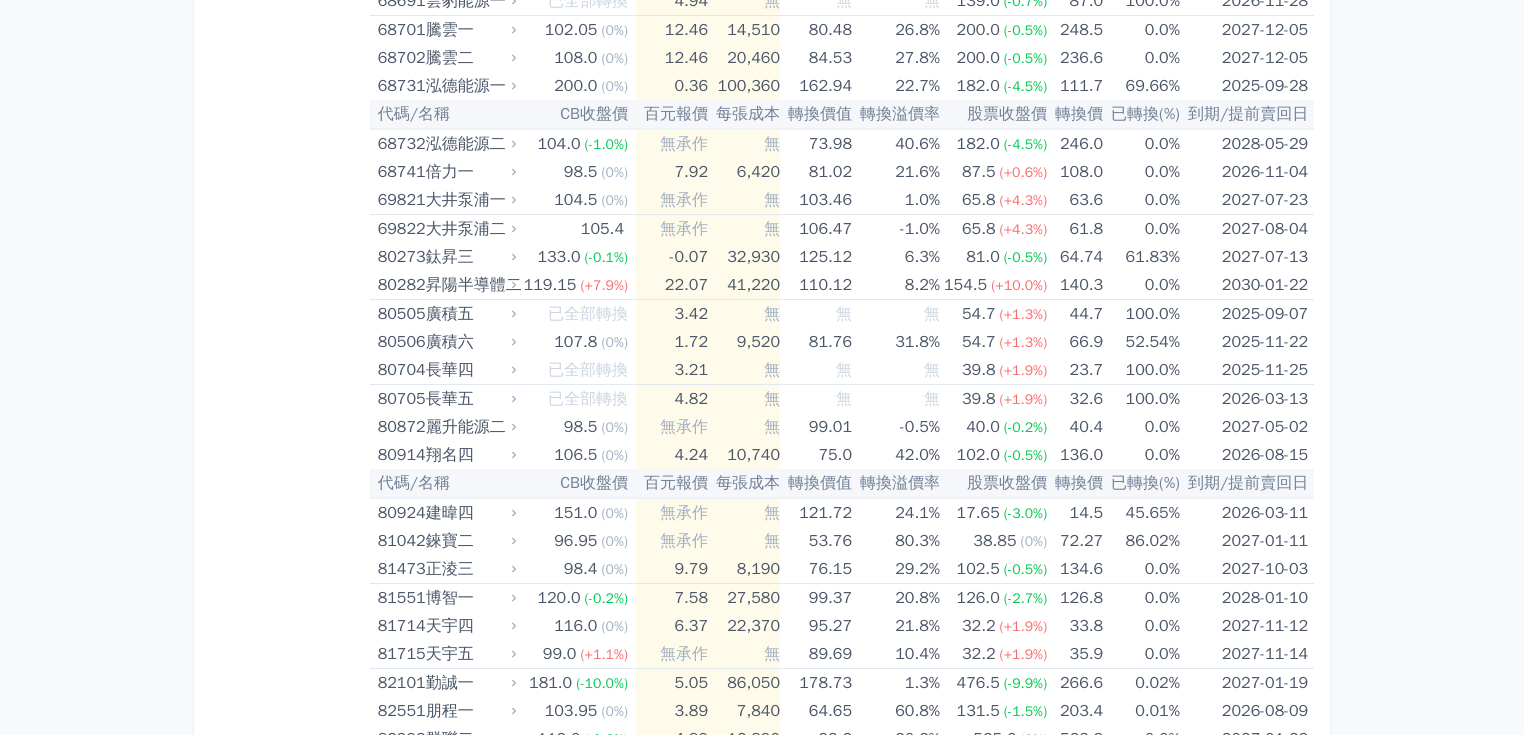 scroll, scrollTop: 11536, scrollLeft: 0, axis: vertical 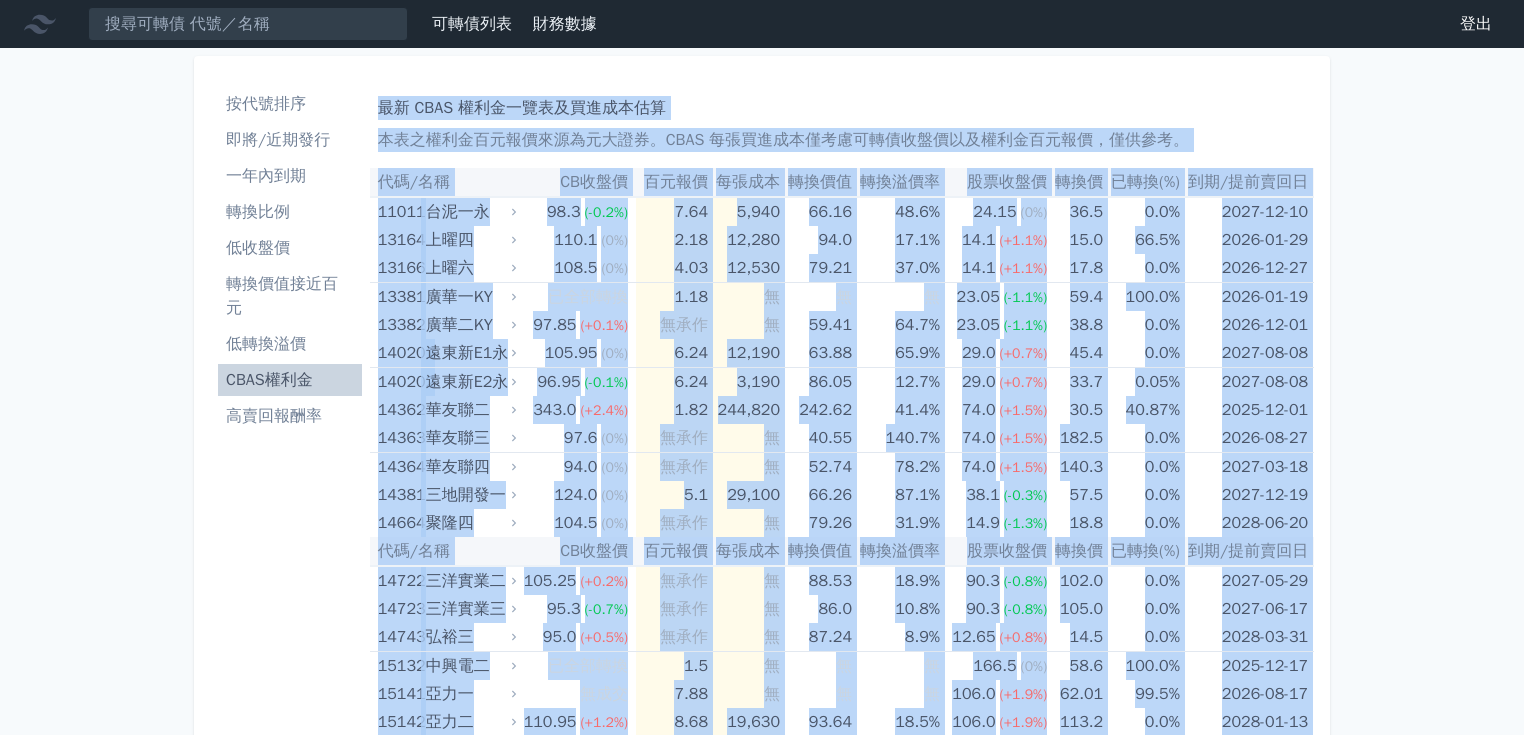 drag, startPoint x: 1310, startPoint y: 661, endPoint x: 391, endPoint y: 120, distance: 1066.4155 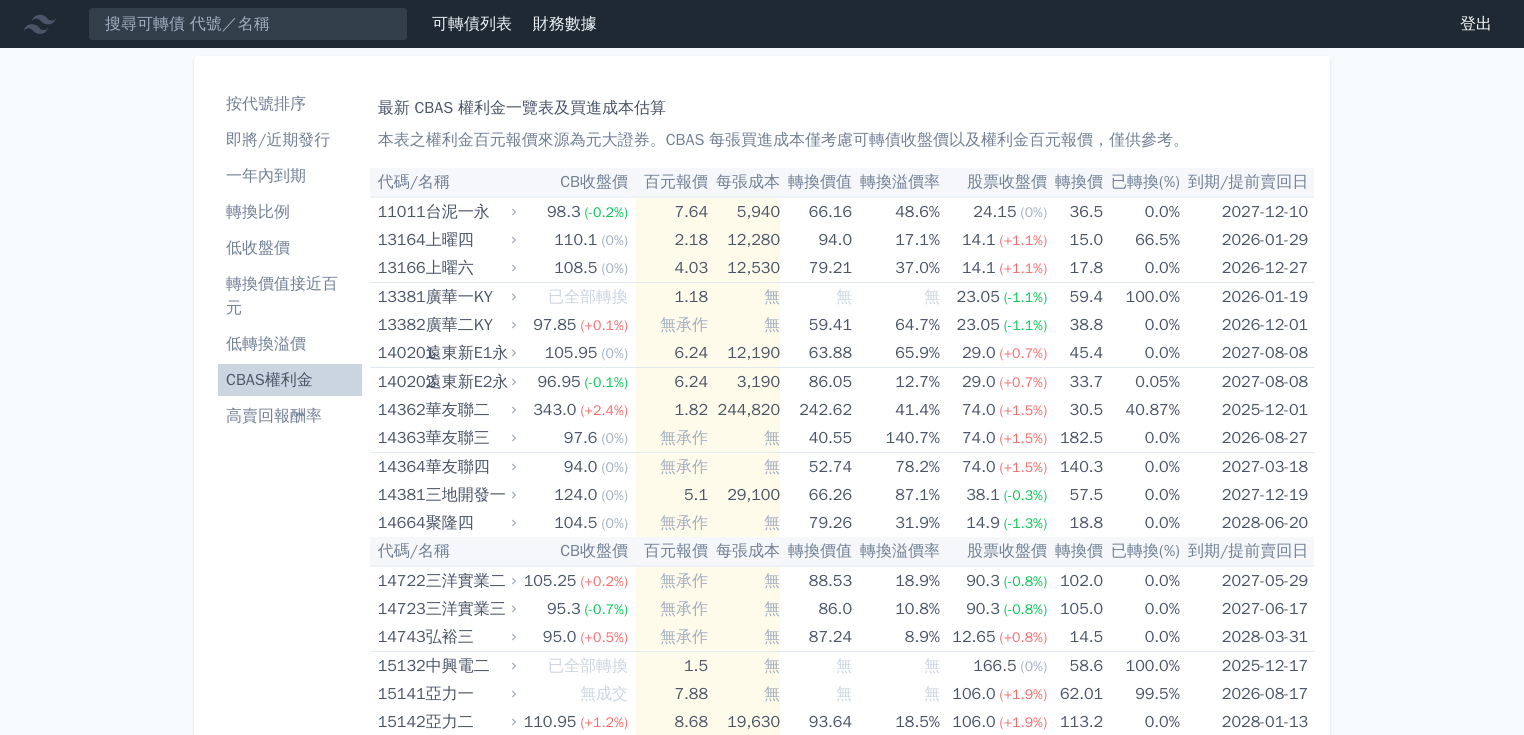 scroll, scrollTop: 5646, scrollLeft: 0, axis: vertical 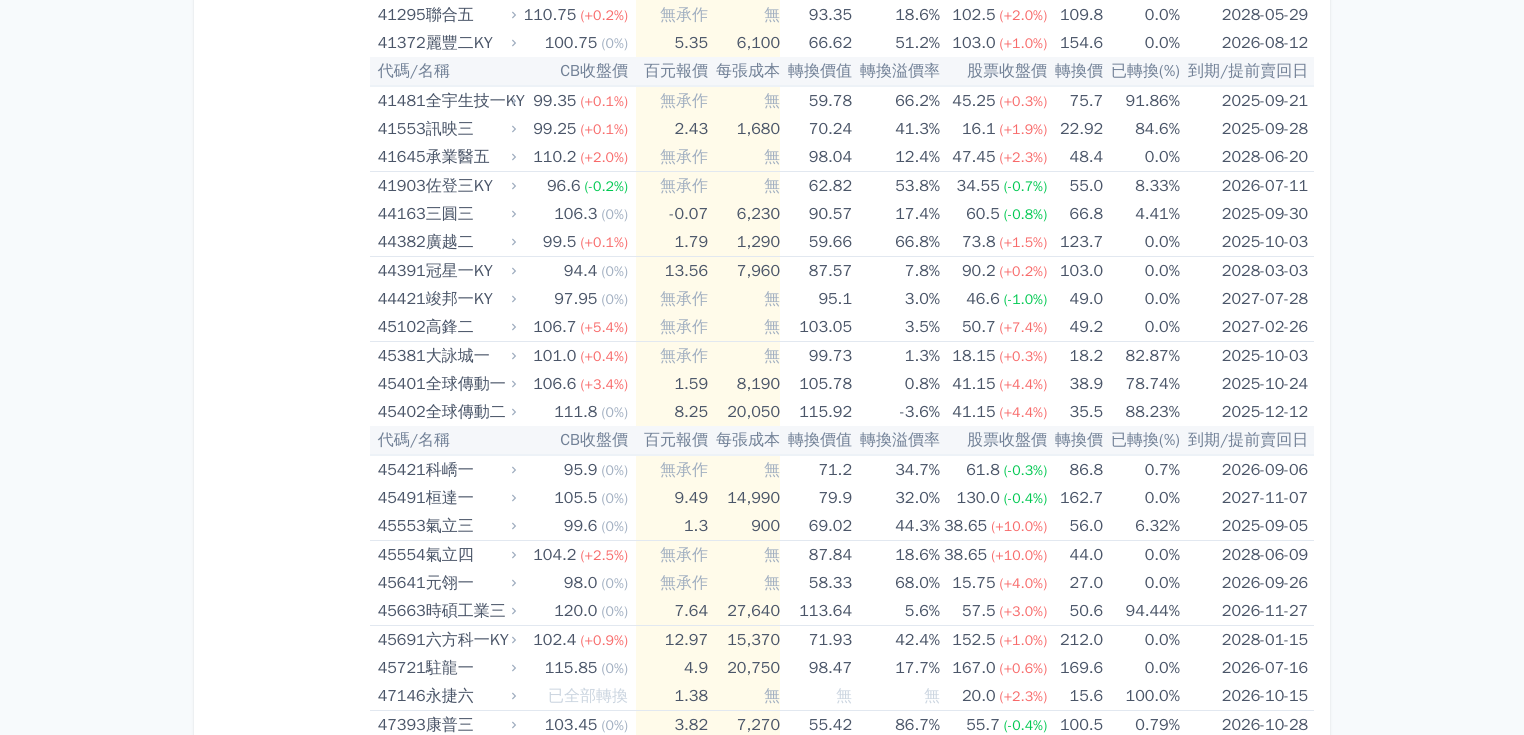 click on "按代號排序
即將/近期發行
一年內到期
轉換比例
低收盤價
轉換價值接近百元
低轉換溢價
CBAS權利金
高賣回報酬率" at bounding box center [290, 524] 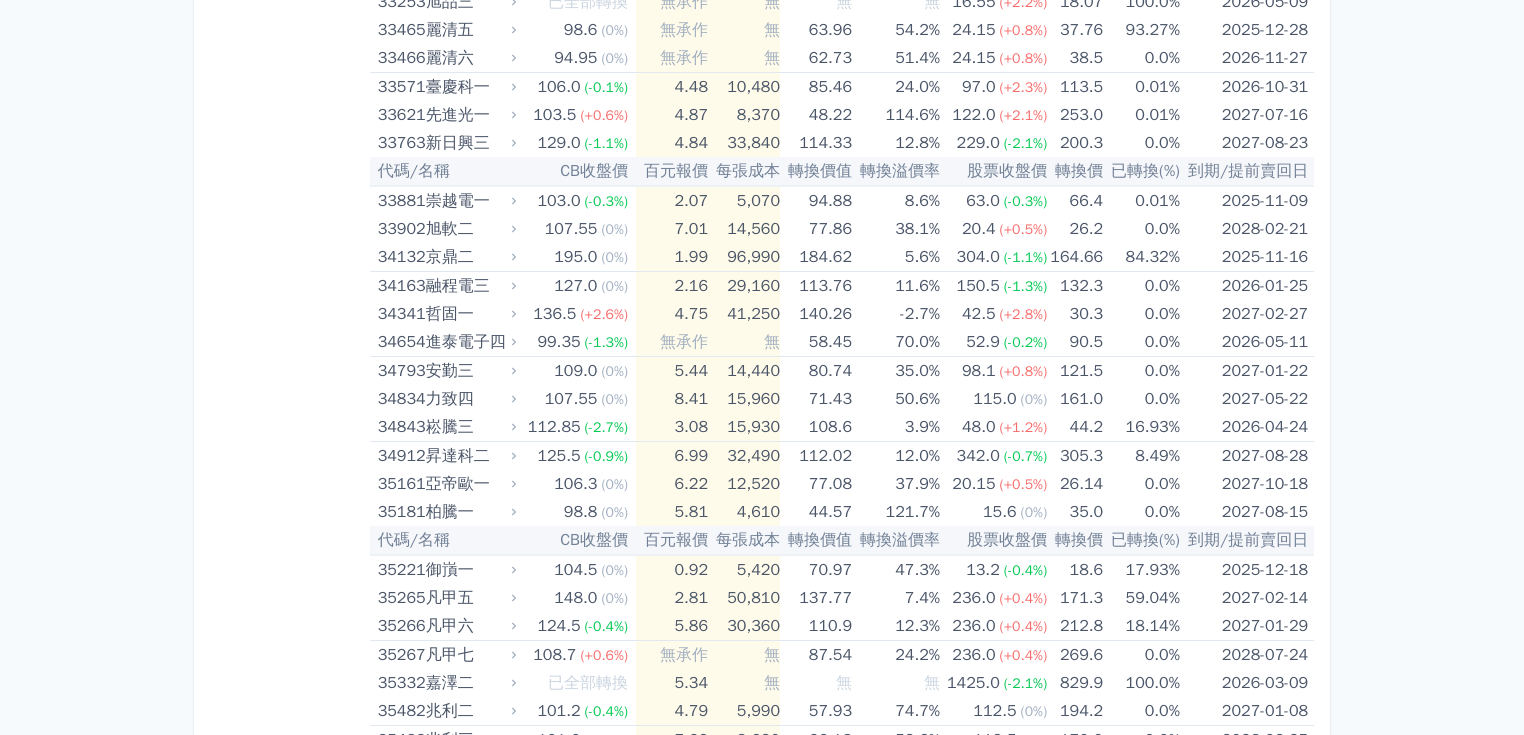 scroll, scrollTop: 3804, scrollLeft: 0, axis: vertical 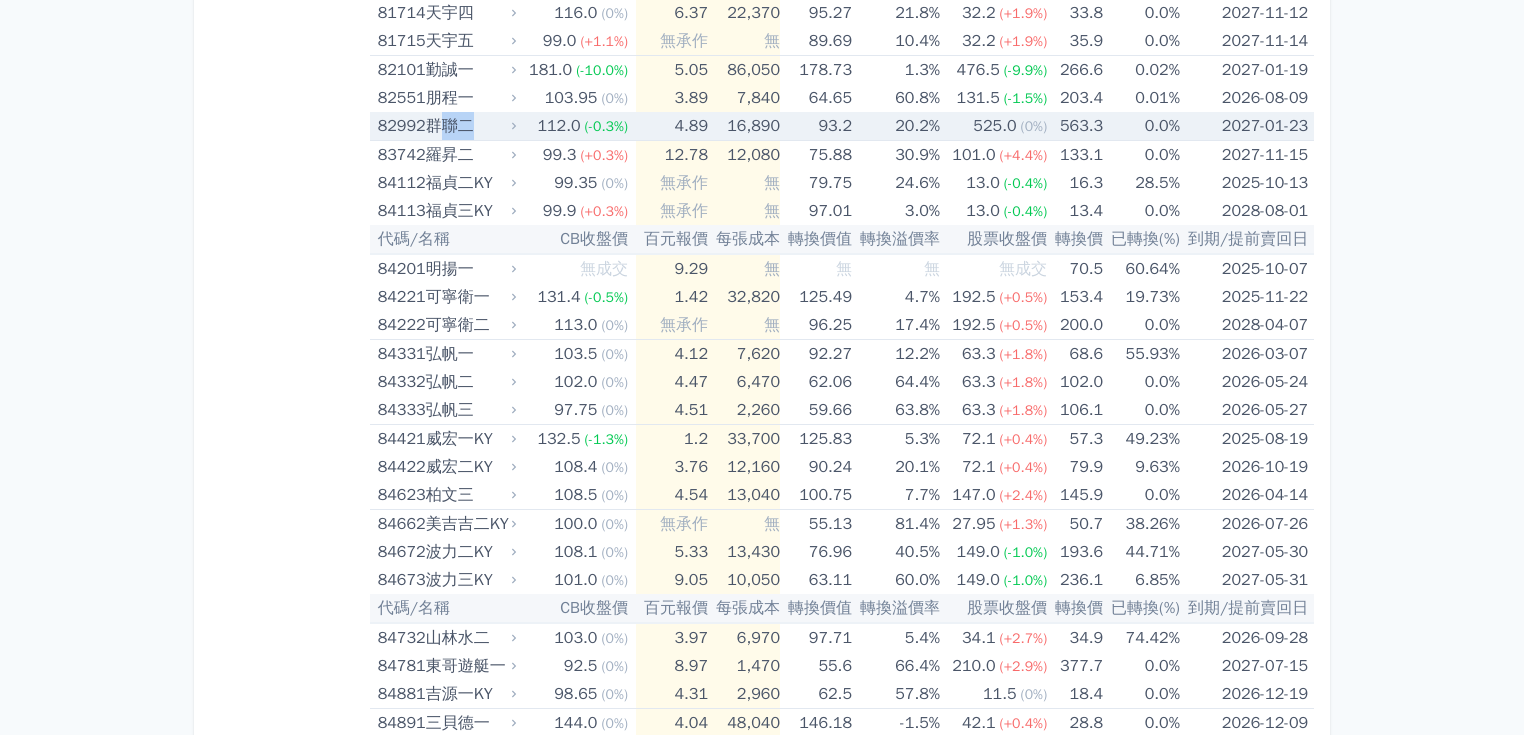 drag, startPoint x: 476, startPoint y: 93, endPoint x: 437, endPoint y: 92, distance: 39.012817 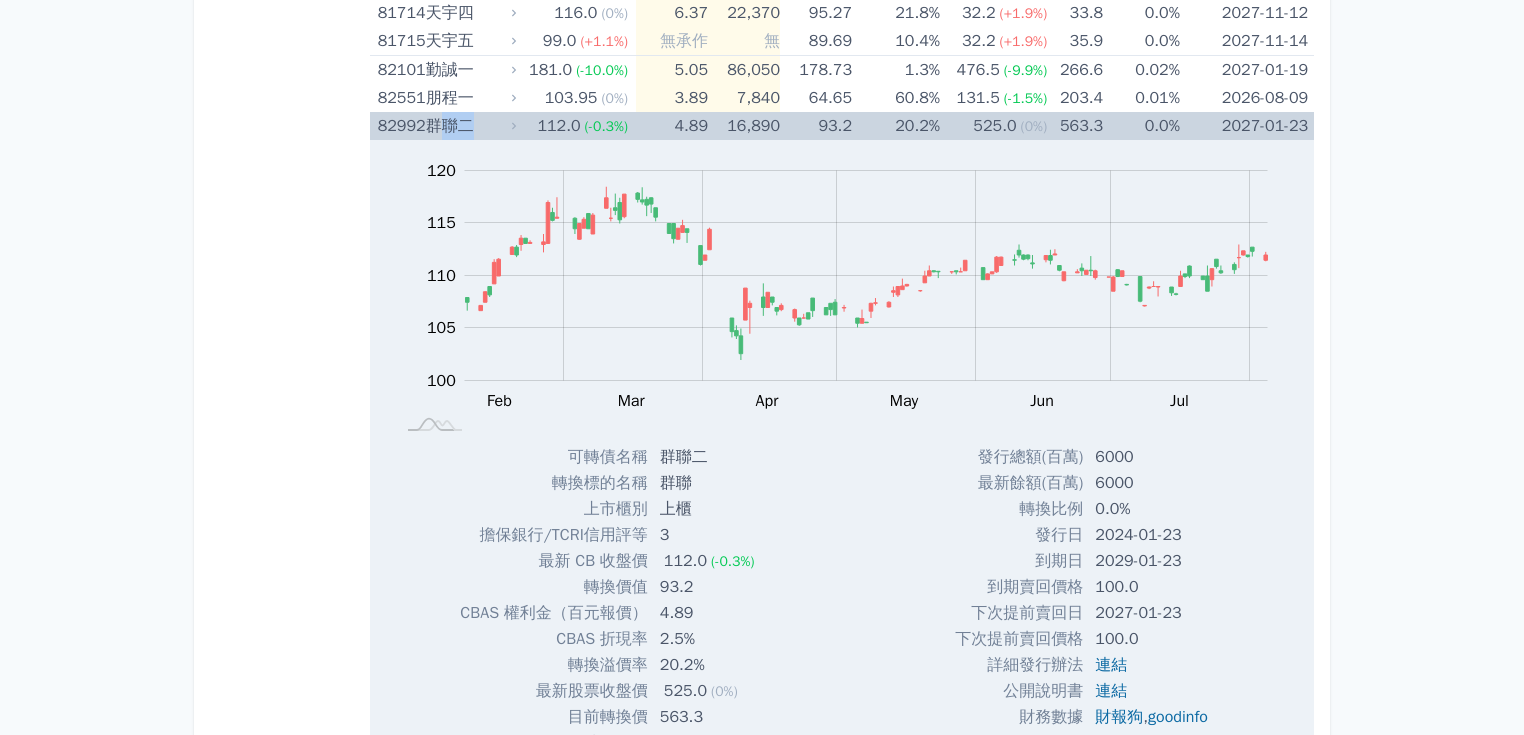 click on "112.0 (-0.3%)" at bounding box center [578, 126] 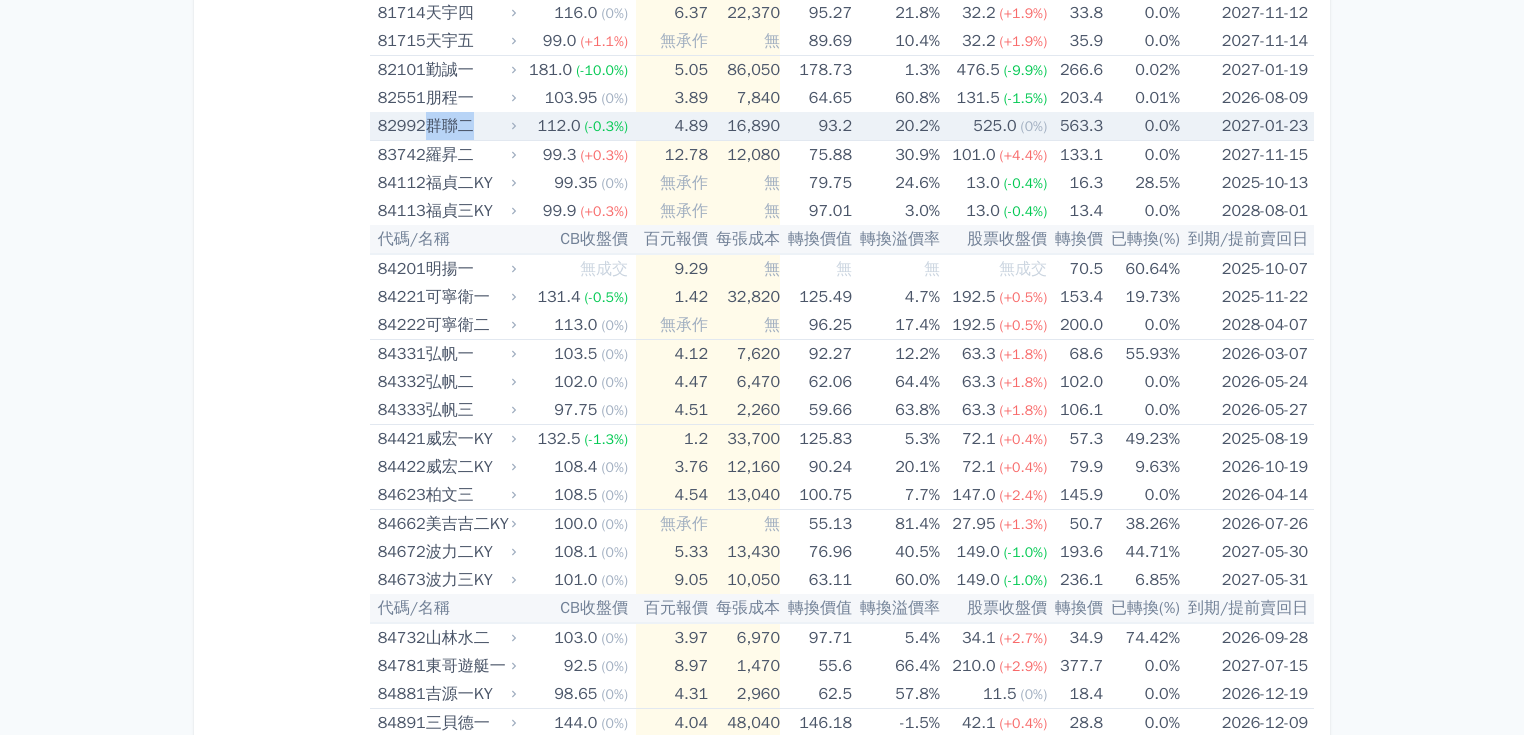 drag, startPoint x: 477, startPoint y: 95, endPoint x: 429, endPoint y: 95, distance: 48 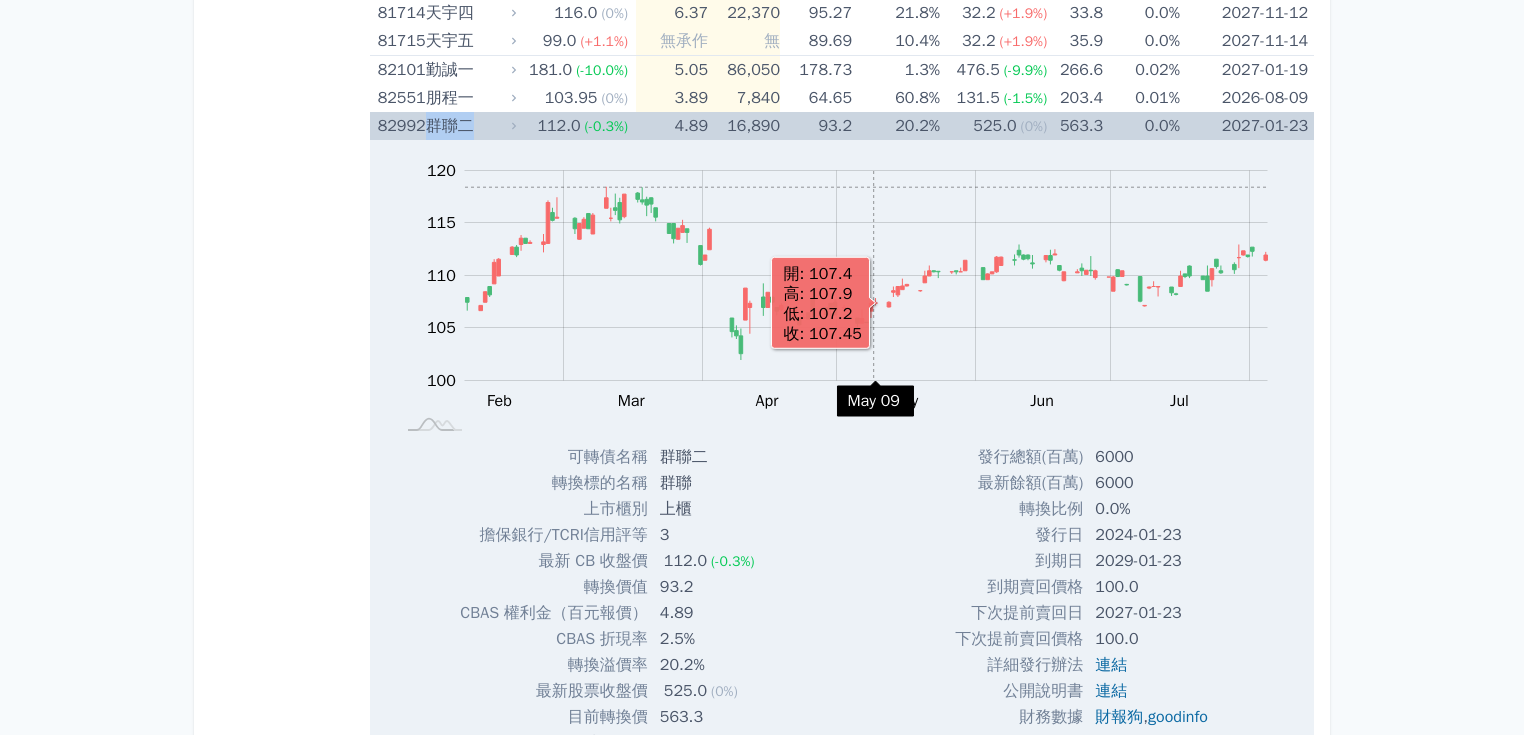 scroll, scrollTop: 10747, scrollLeft: 0, axis: vertical 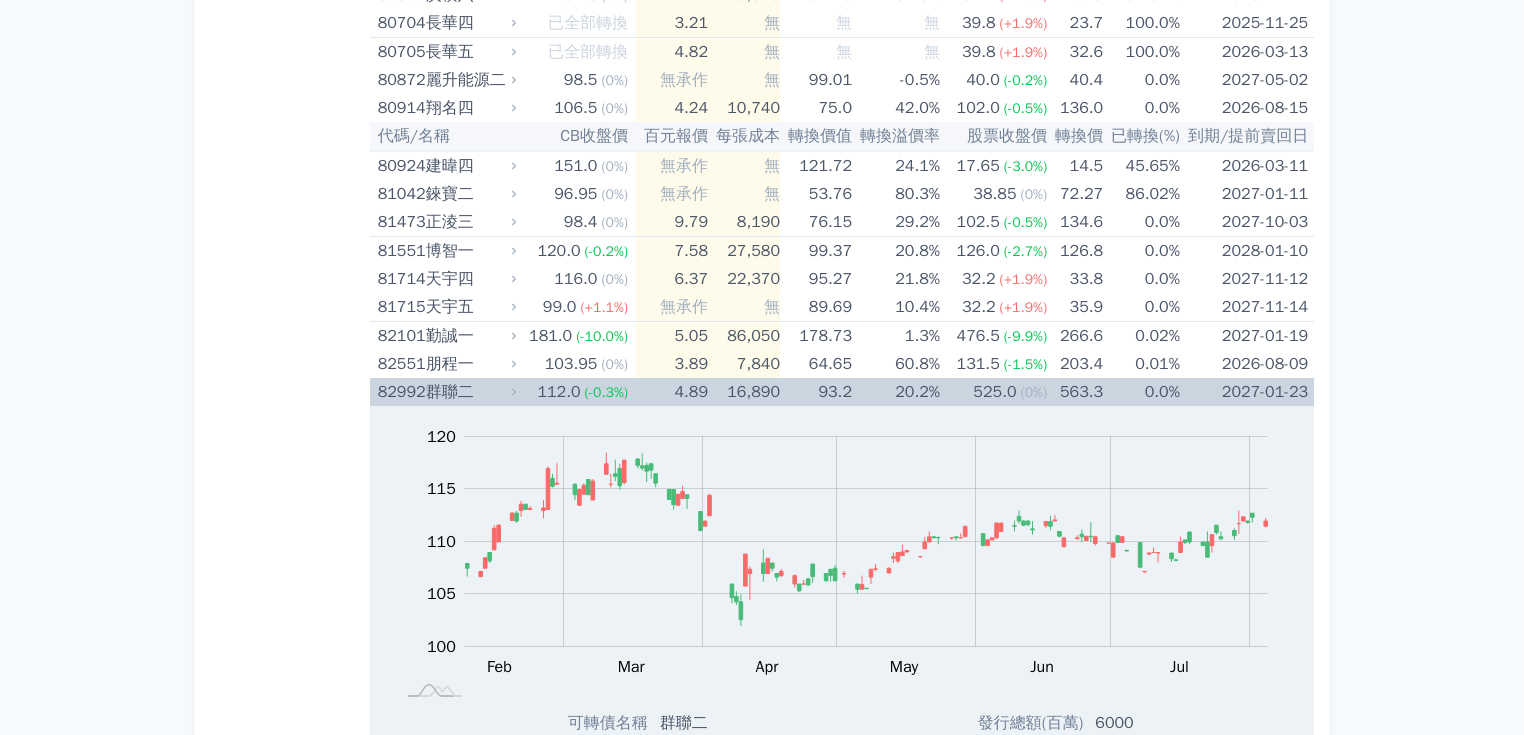 click on "群聯二" at bounding box center [469, 392] 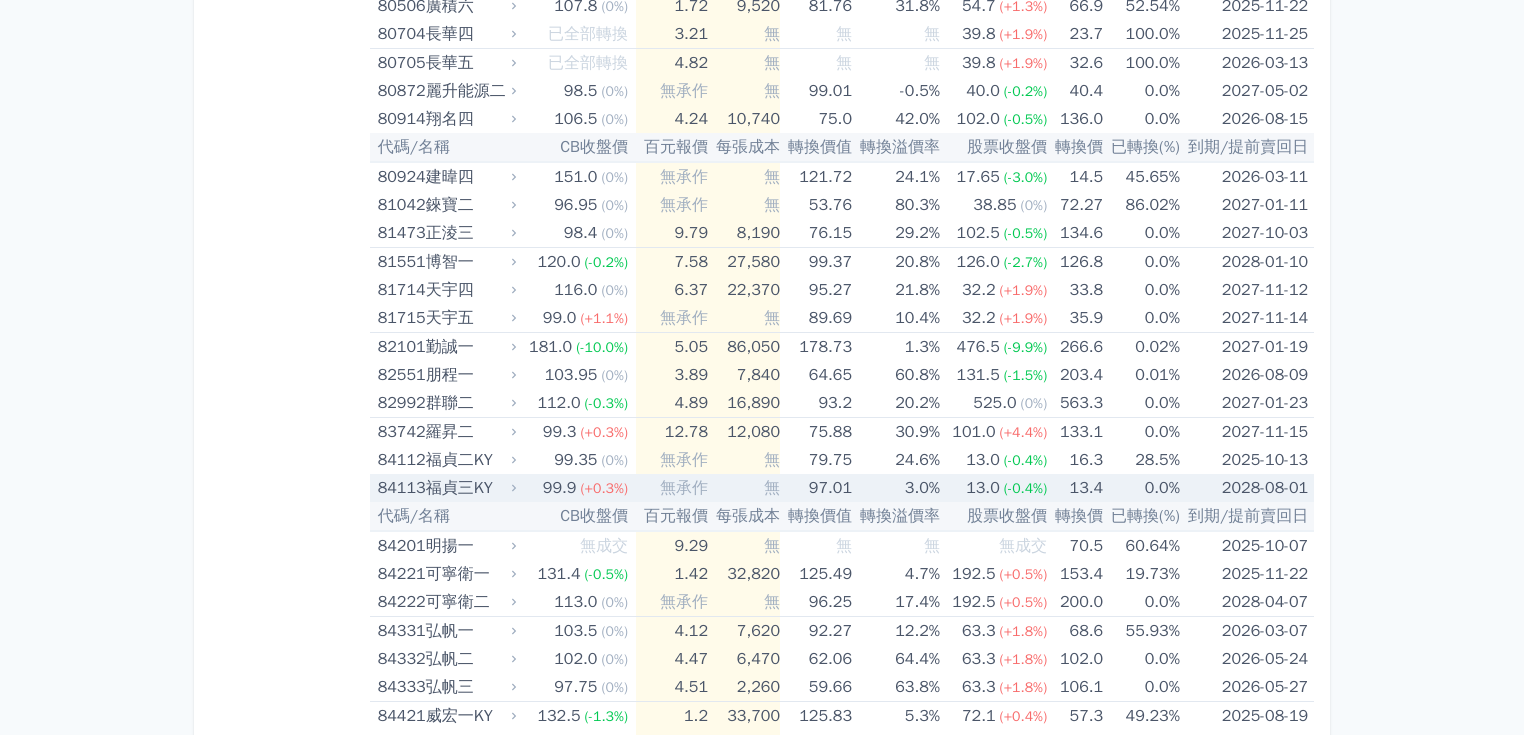 scroll, scrollTop: 10469, scrollLeft: 0, axis: vertical 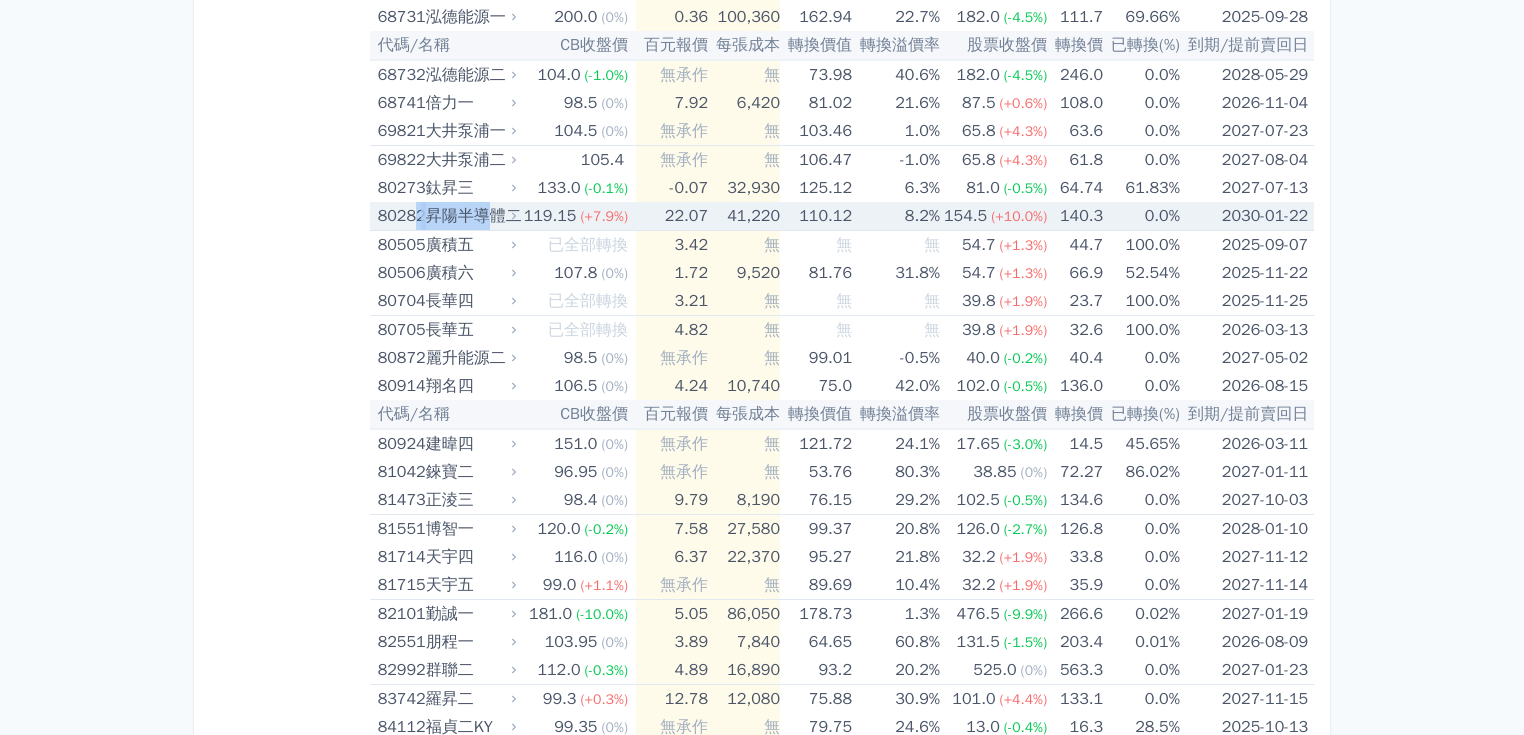 drag, startPoint x: 416, startPoint y: 184, endPoint x: 481, endPoint y: 182, distance: 65.03076 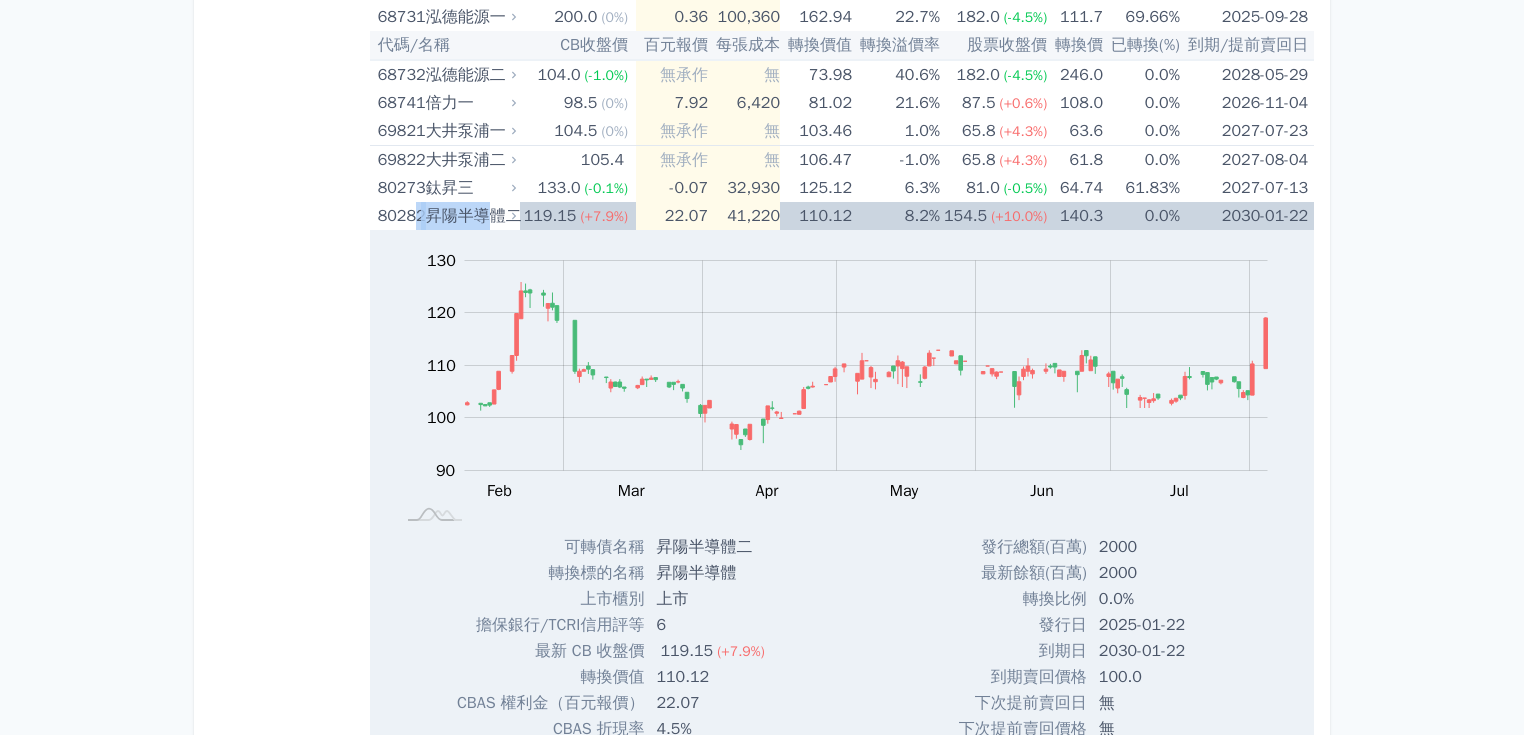 scroll, scrollTop: 10202, scrollLeft: 0, axis: vertical 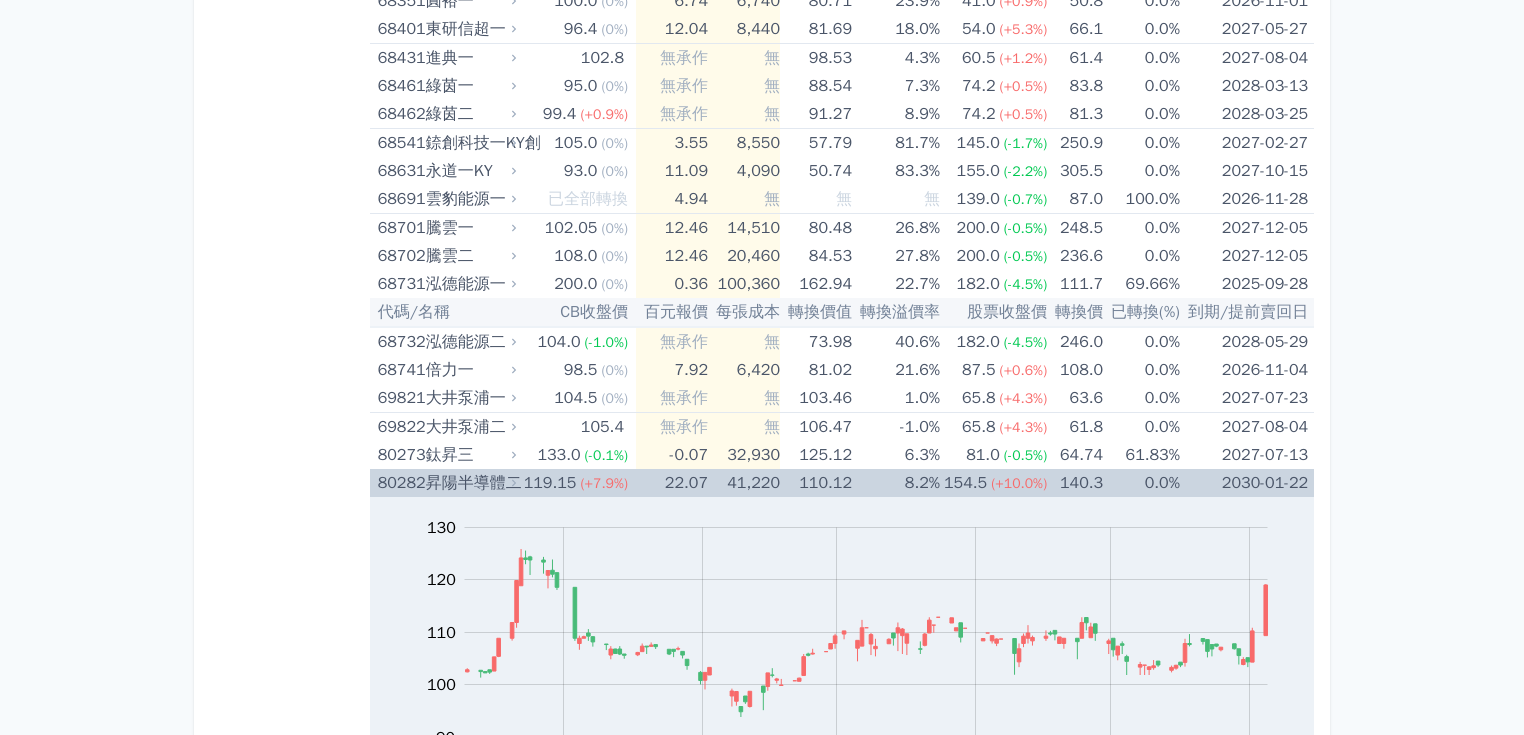 click on "2030-01-22" at bounding box center [1248, 483] 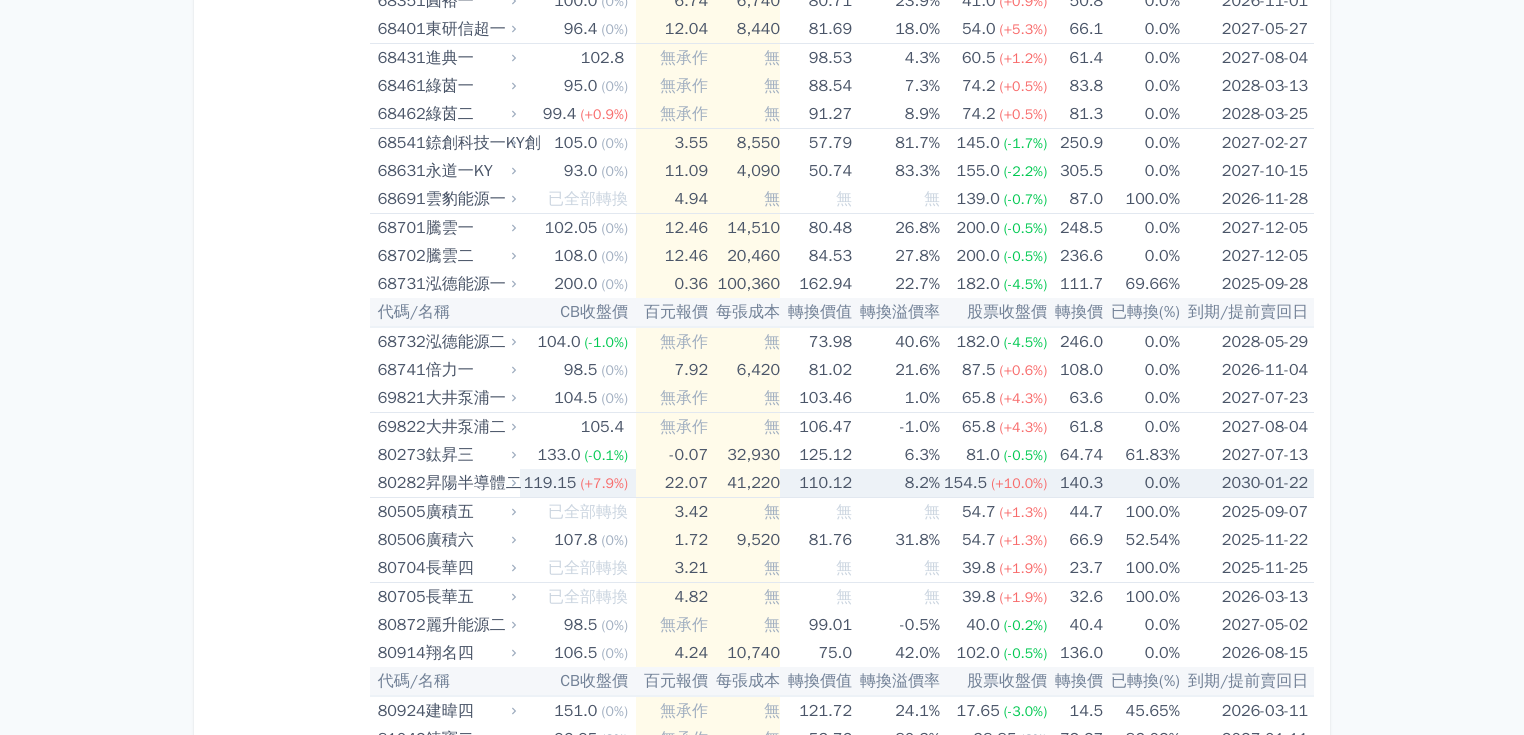 click on "8.2%" at bounding box center (896, 483) 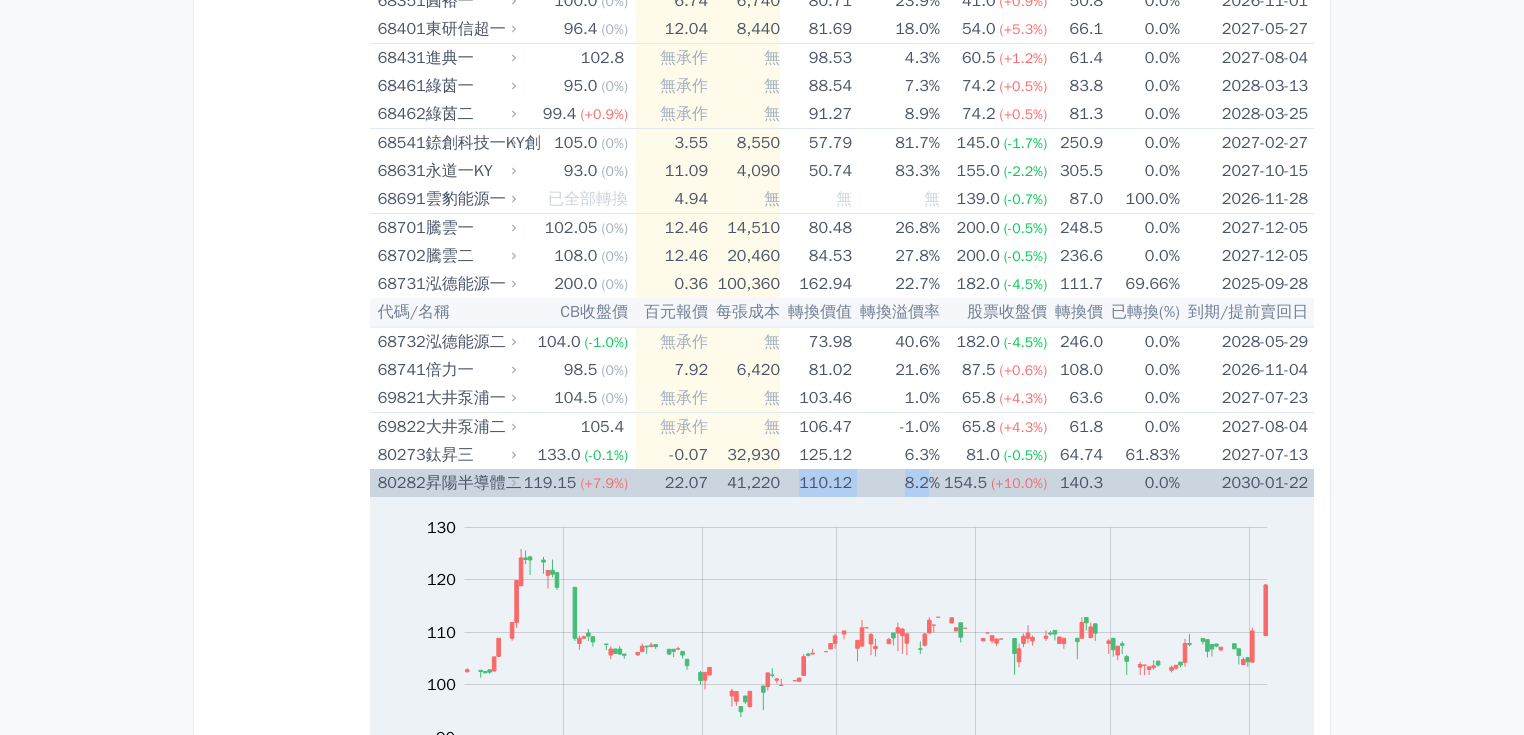drag, startPoint x: 852, startPoint y: 454, endPoint x: 813, endPoint y: 452, distance: 39.051247 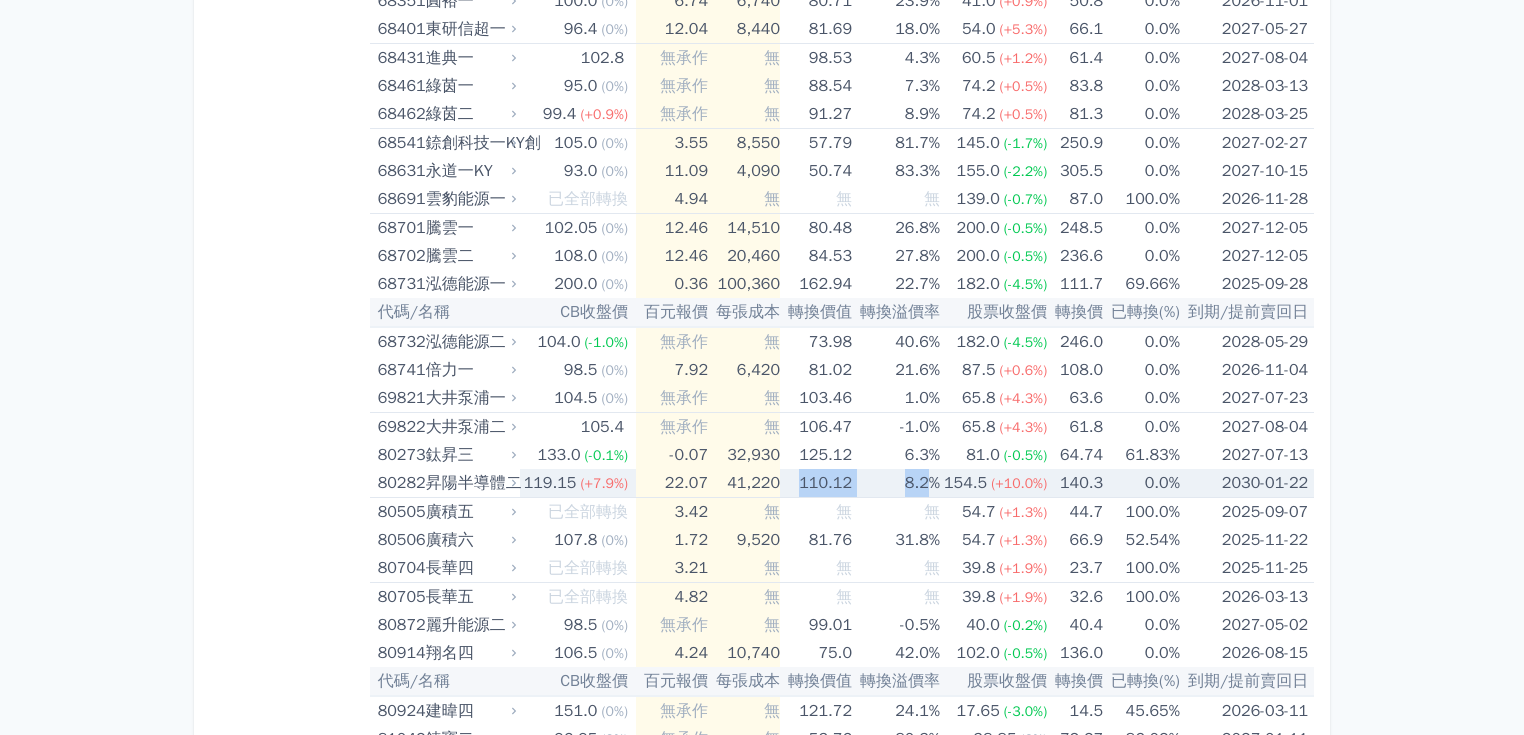 click on "8.2%" at bounding box center [896, 483] 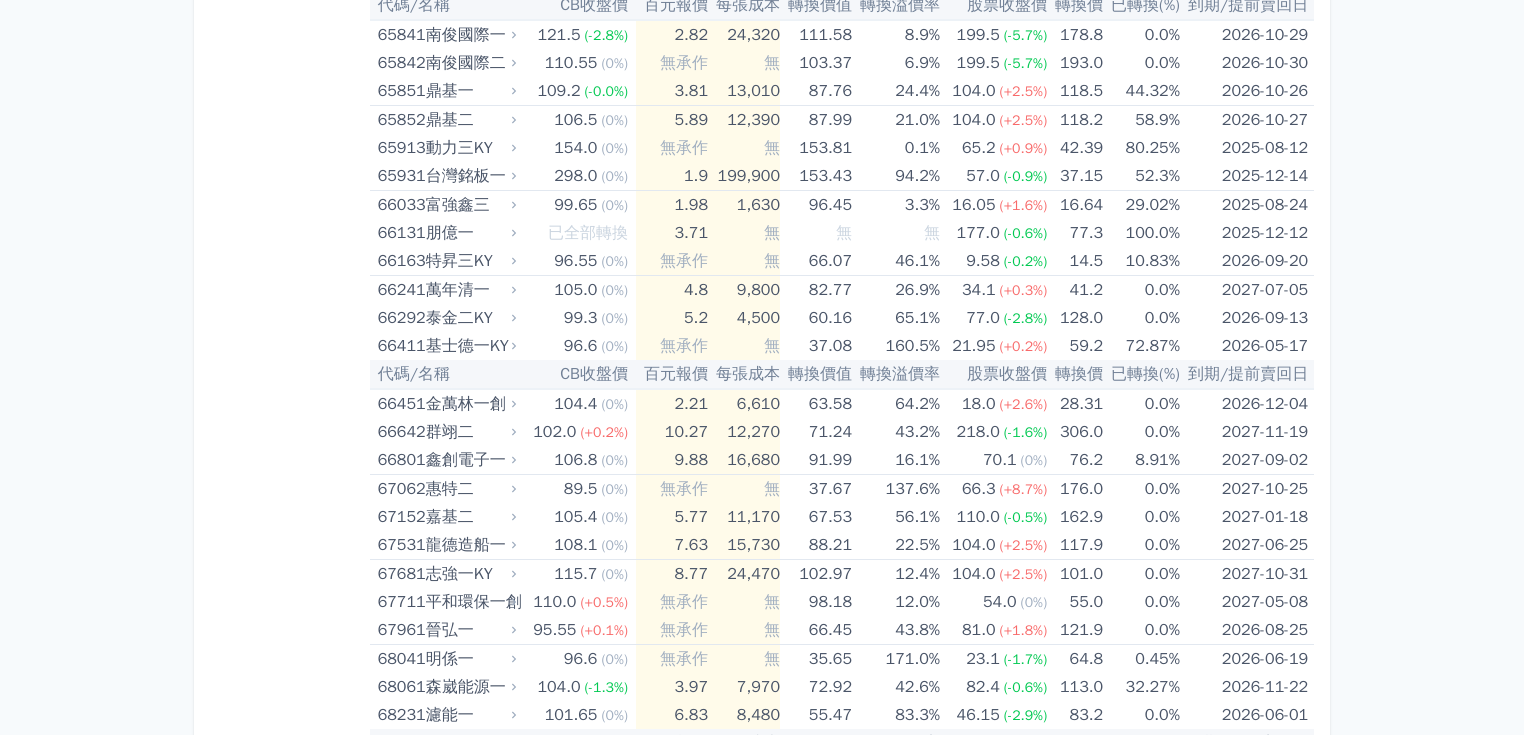 scroll, scrollTop: 9136, scrollLeft: 0, axis: vertical 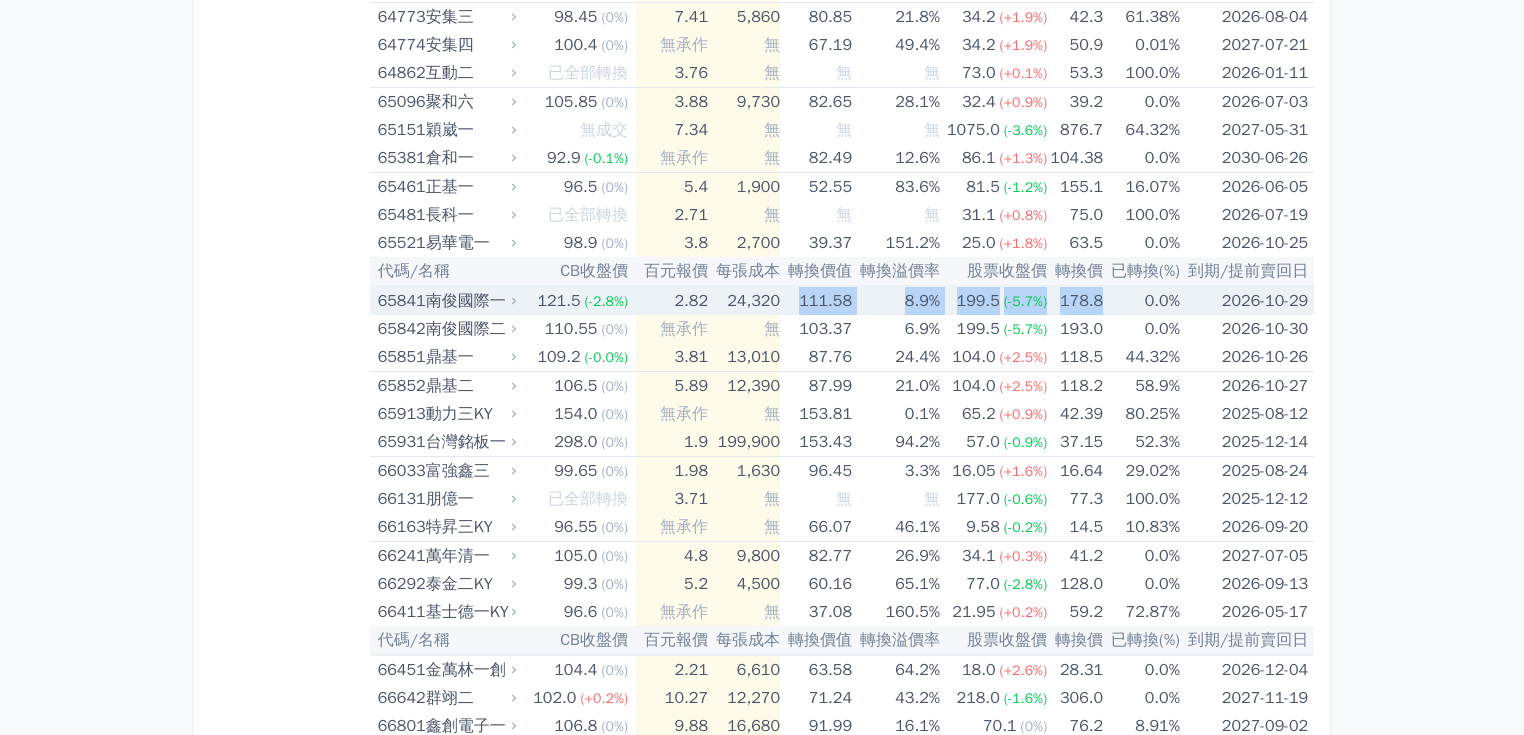 drag, startPoint x: 1103, startPoint y: 271, endPoint x: 798, endPoint y: 278, distance: 305.08032 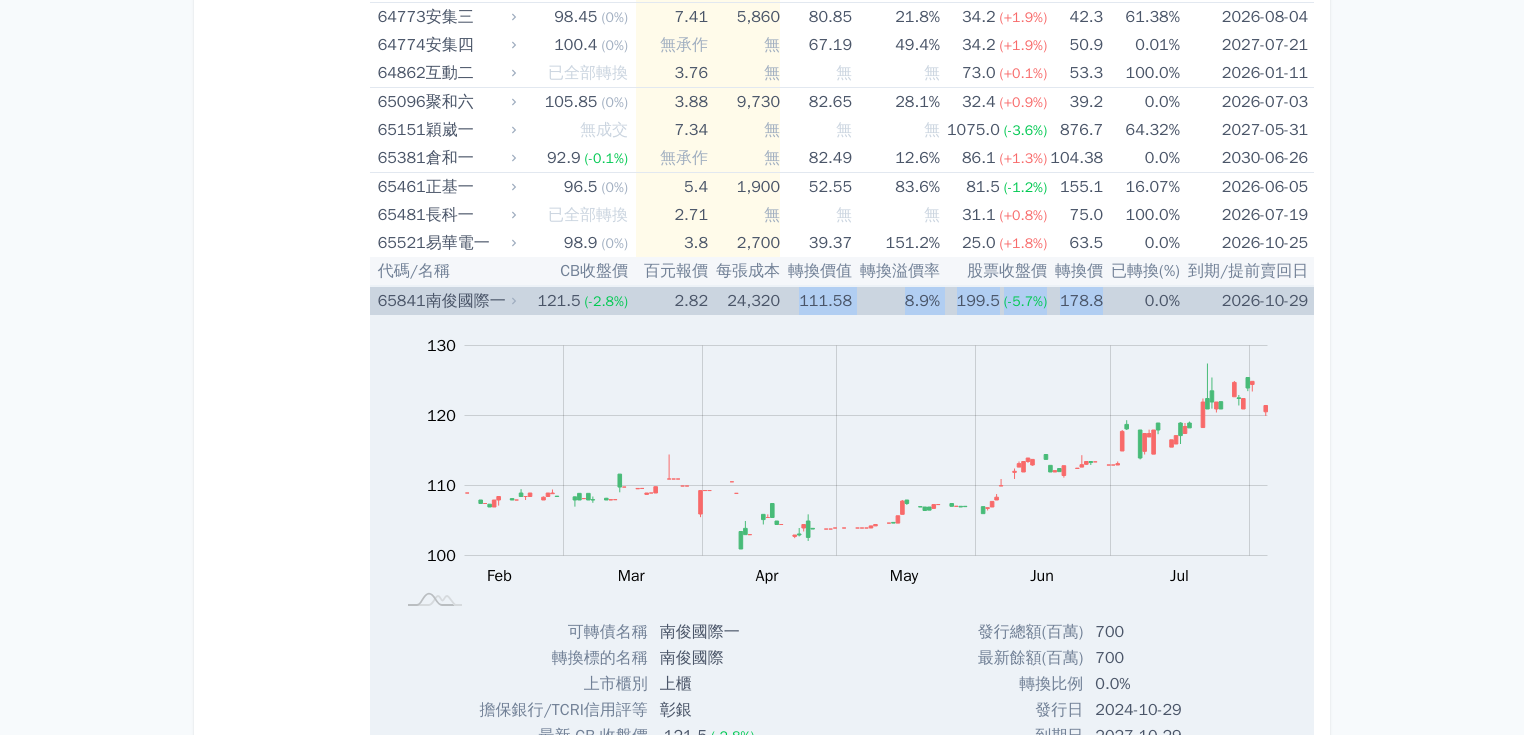 click on "南俊國際一" at bounding box center [469, 301] 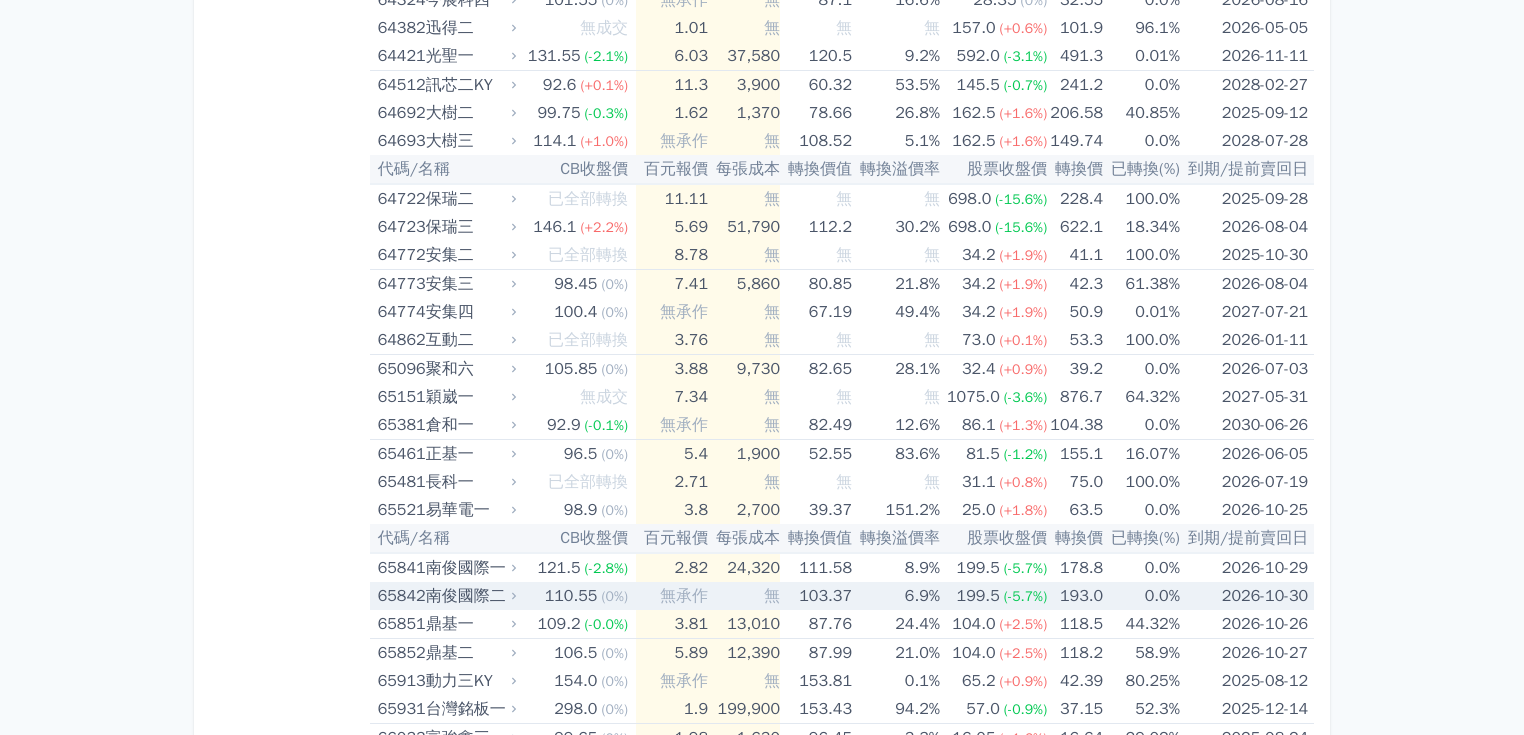 scroll, scrollTop: 8602, scrollLeft: 0, axis: vertical 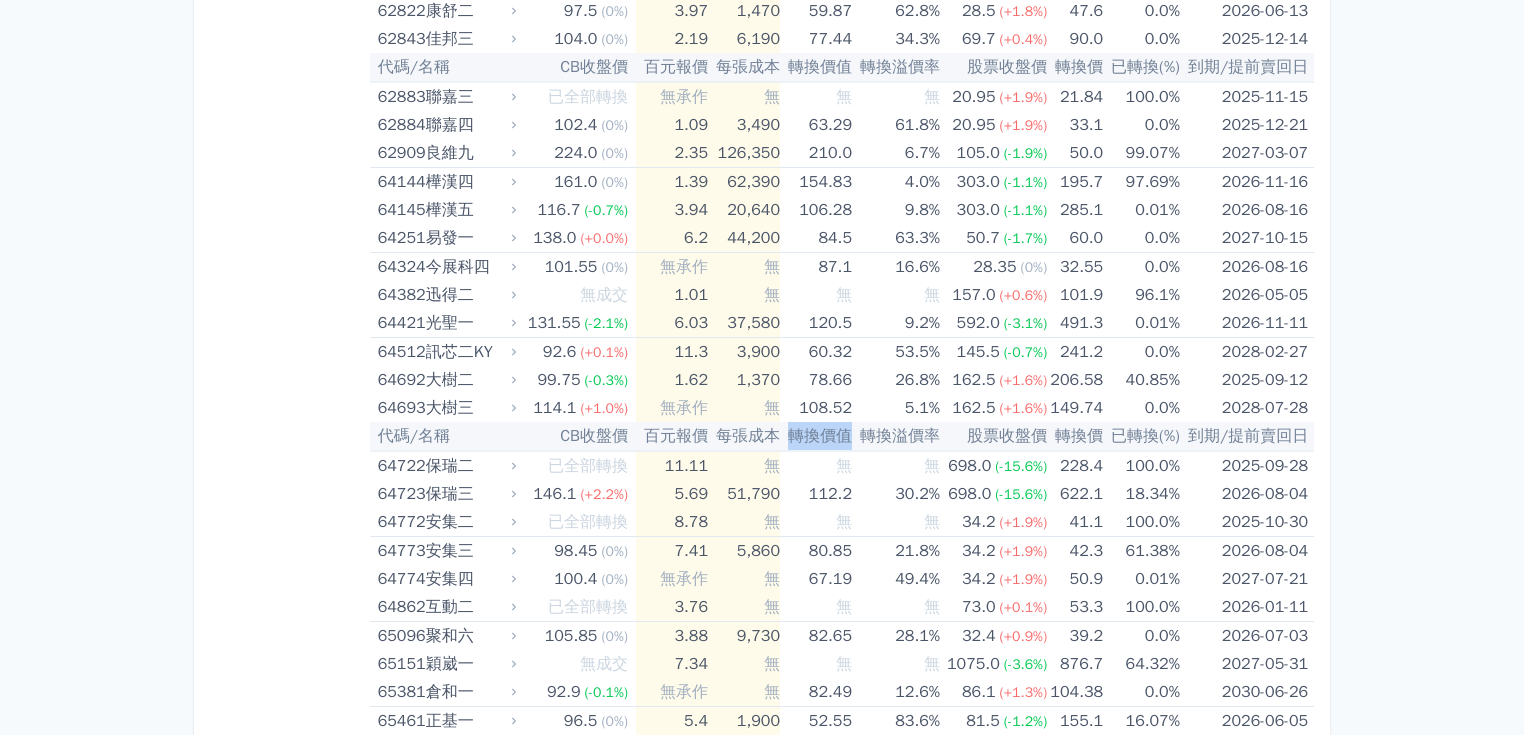 drag, startPoint x: 790, startPoint y: 408, endPoint x: 848, endPoint y: 406, distance: 58.034473 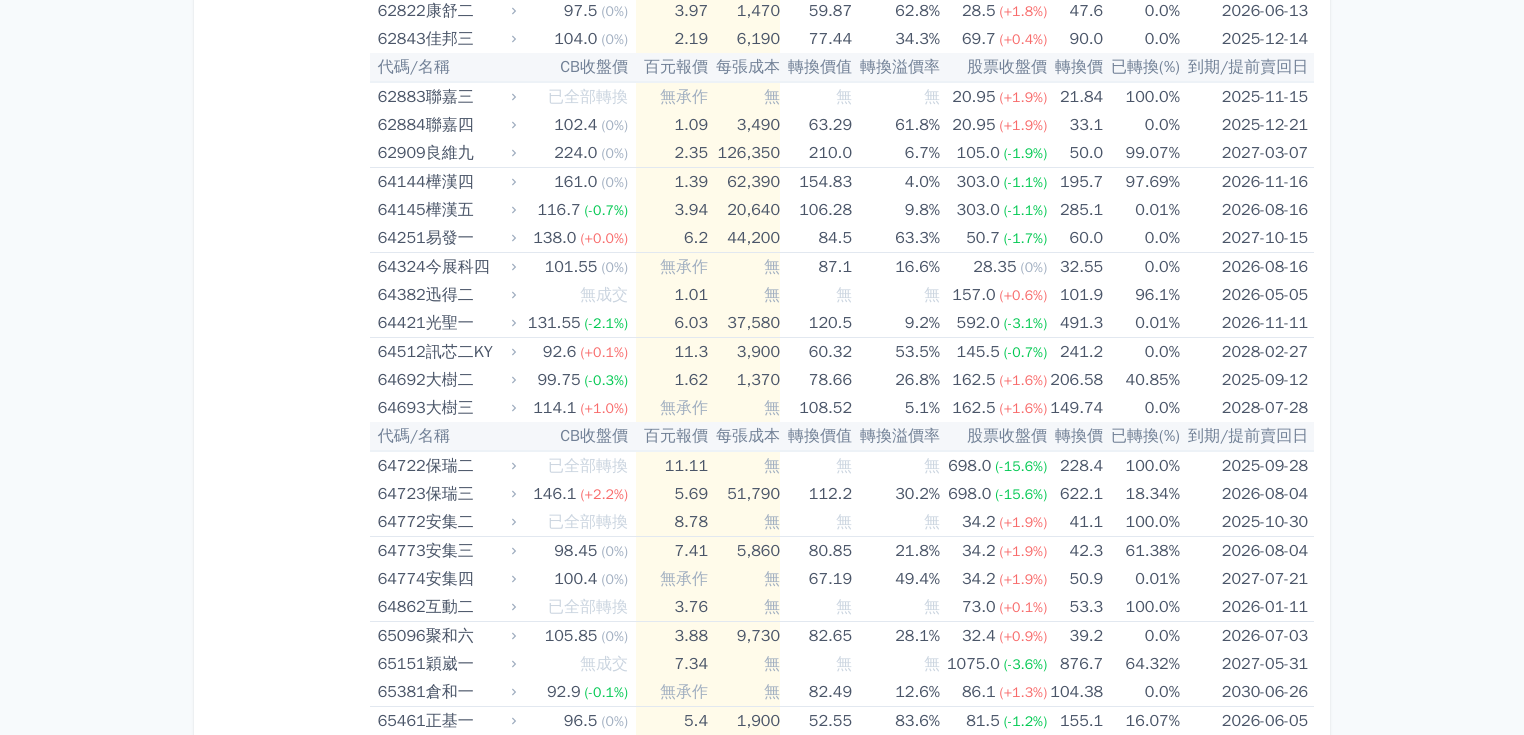 click on "可轉債列表
財務數據
可轉債列表
財務數據
登出
登出
按代號排序
即將/近期發行
一年內到期
轉換比例
低收盤價
轉換價值接近百元
低轉換溢價" at bounding box center [762, -2131] 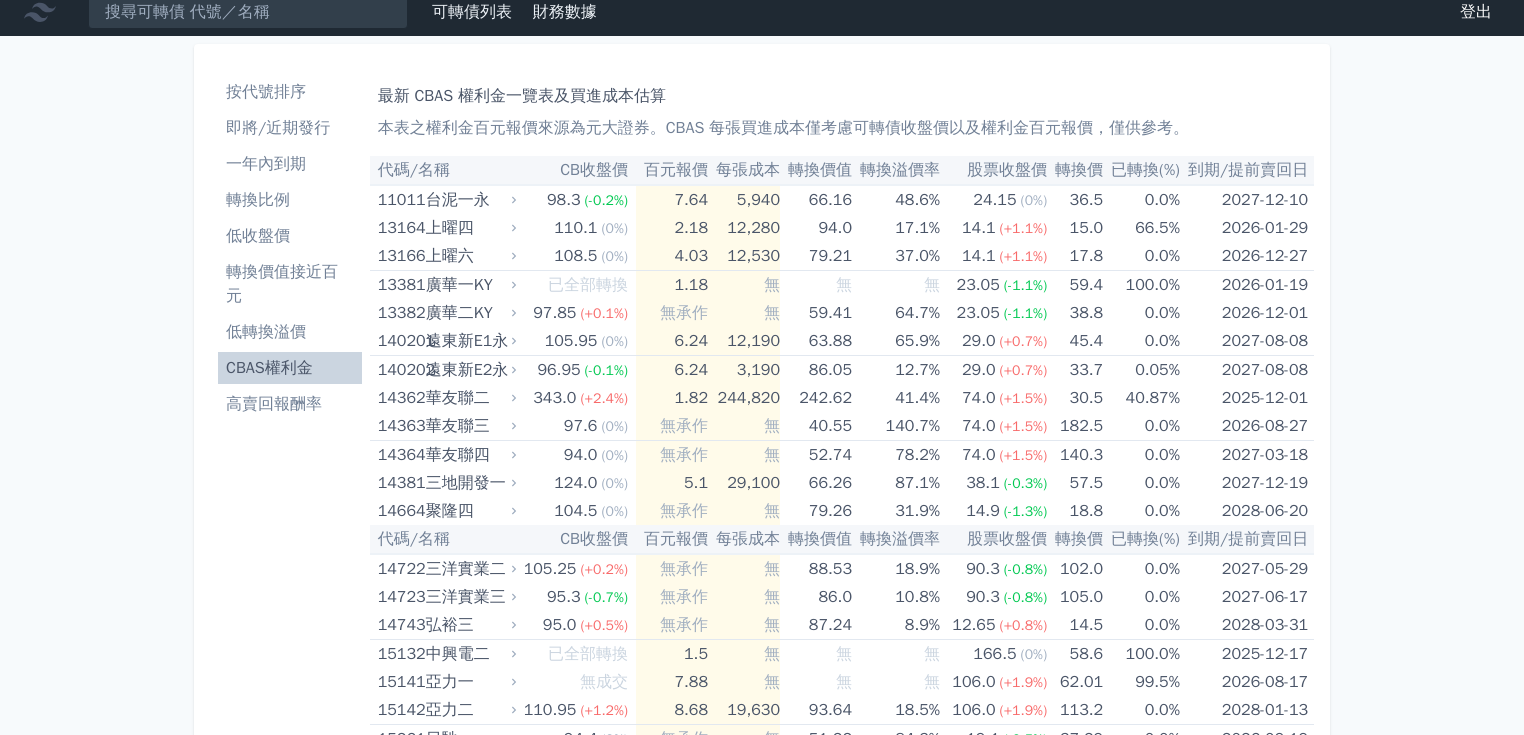 scroll, scrollTop: 1485, scrollLeft: 0, axis: vertical 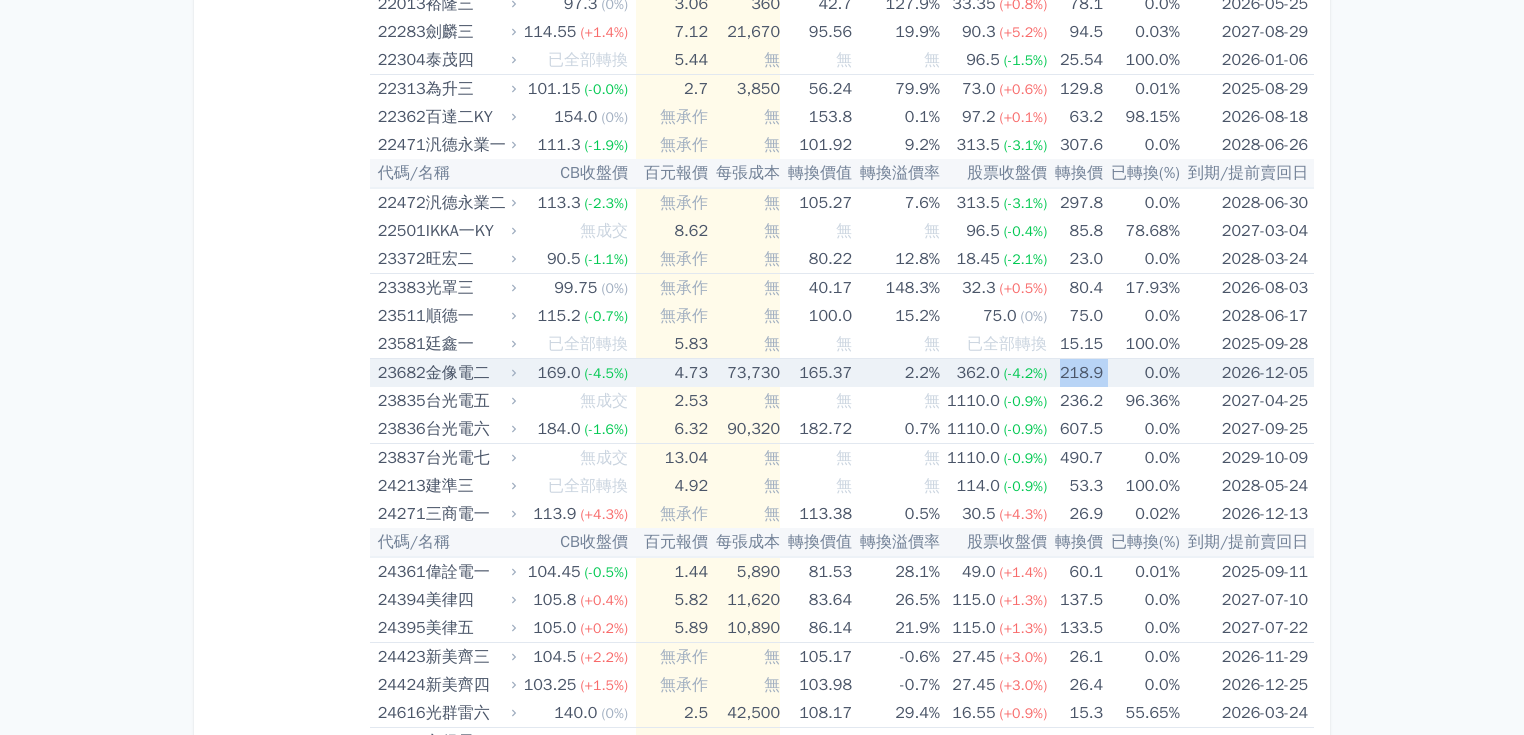 drag, startPoint x: 1115, startPoint y: 370, endPoint x: 1066, endPoint y: 370, distance: 49 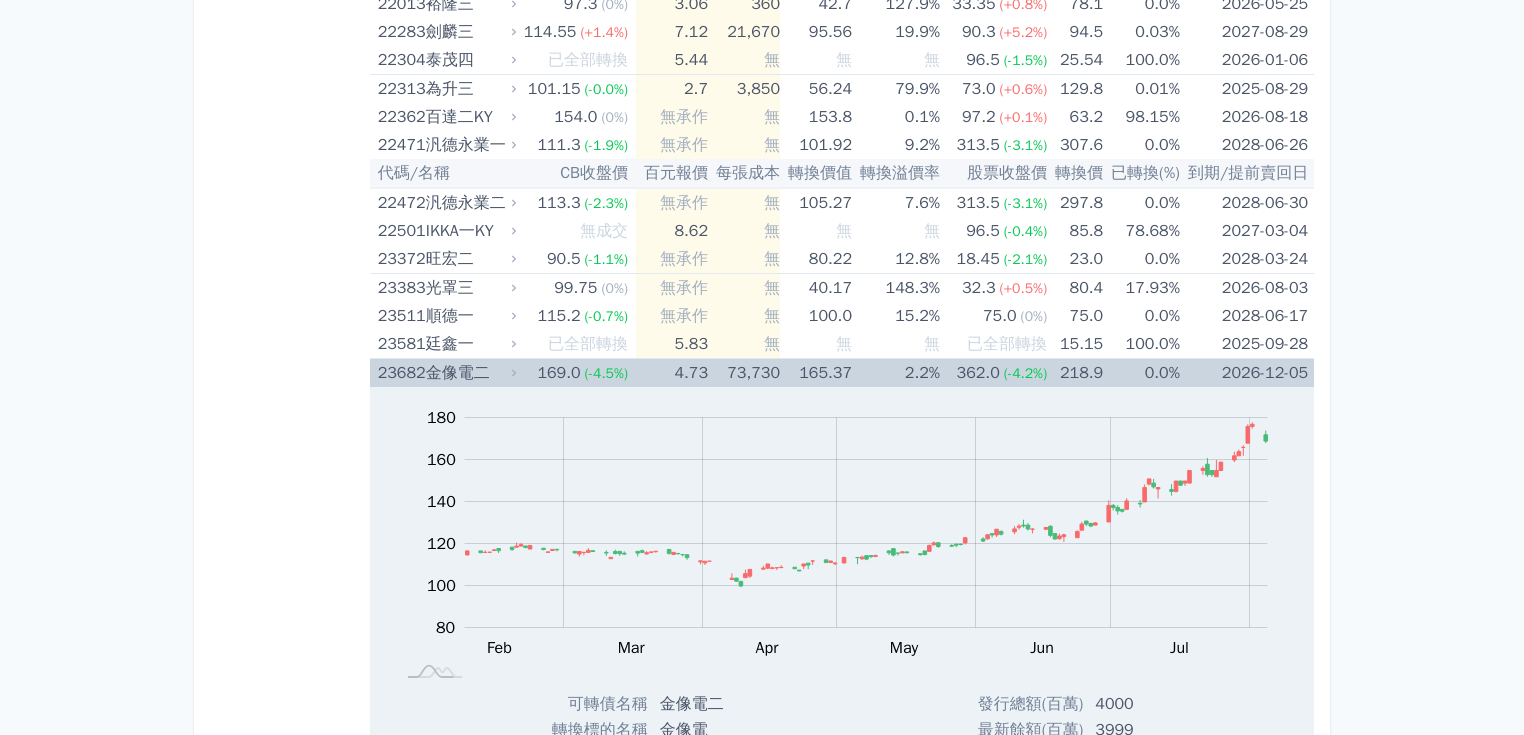 click on "2026-12-05" at bounding box center (1248, 373) 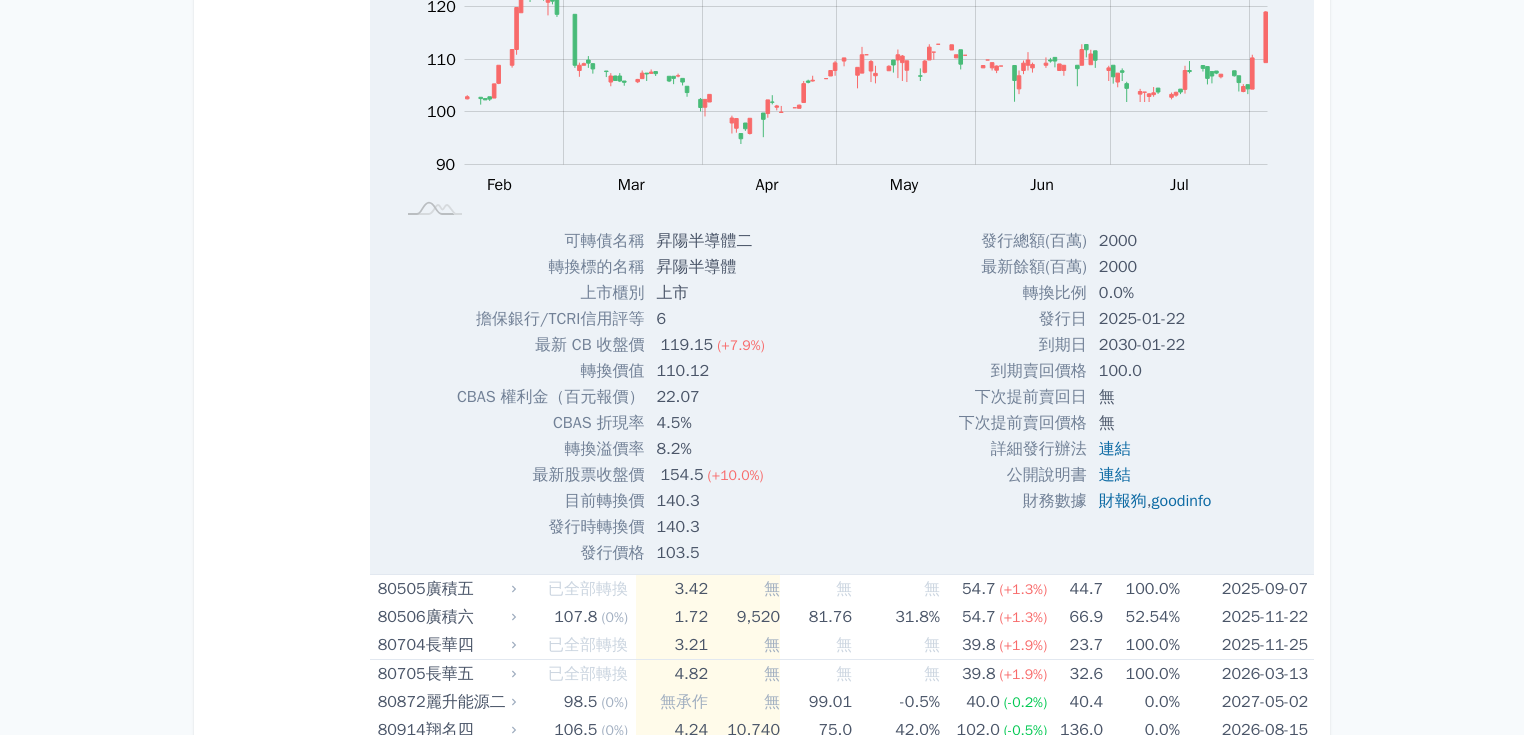 scroll, scrollTop: 9708, scrollLeft: 0, axis: vertical 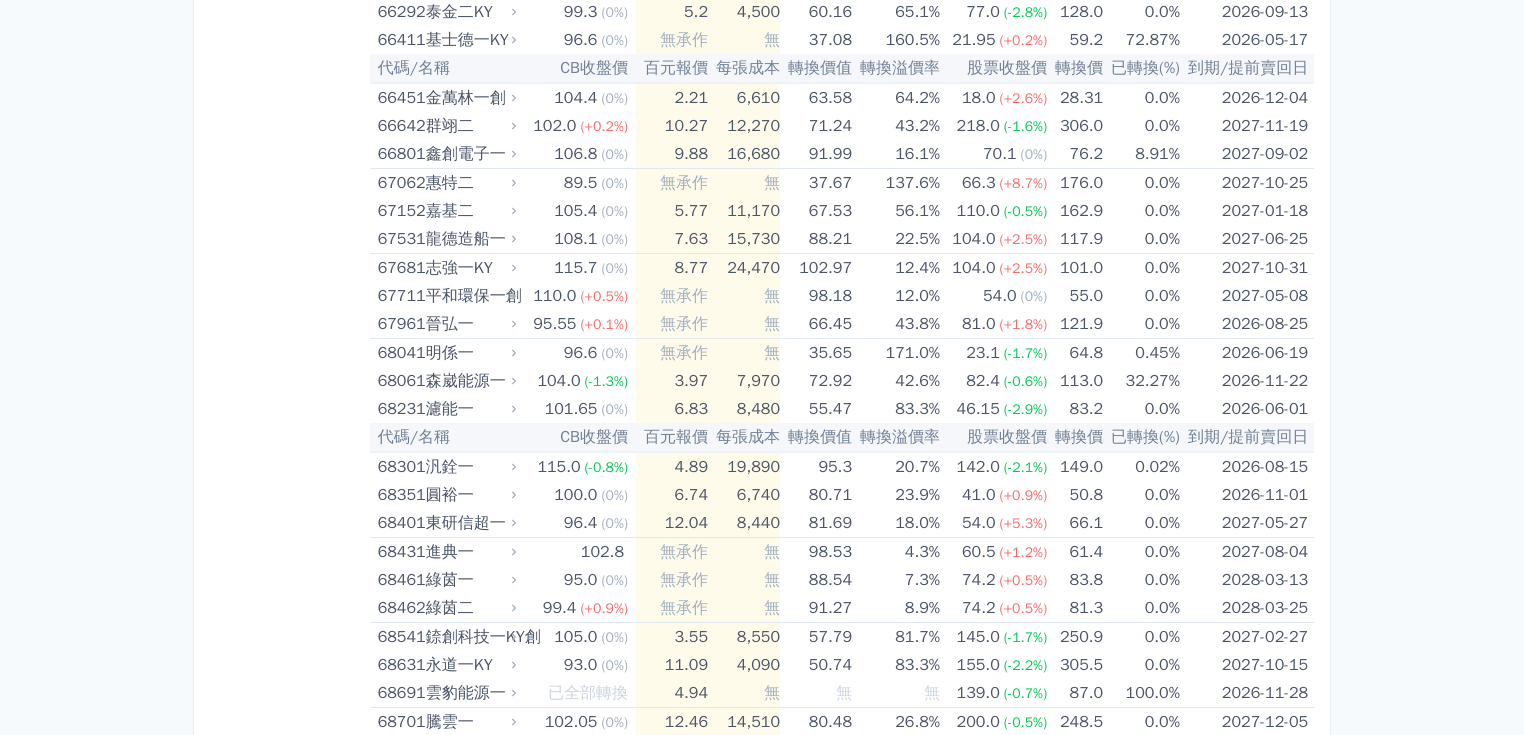 click on "CB收盤價" at bounding box center [578, 68] 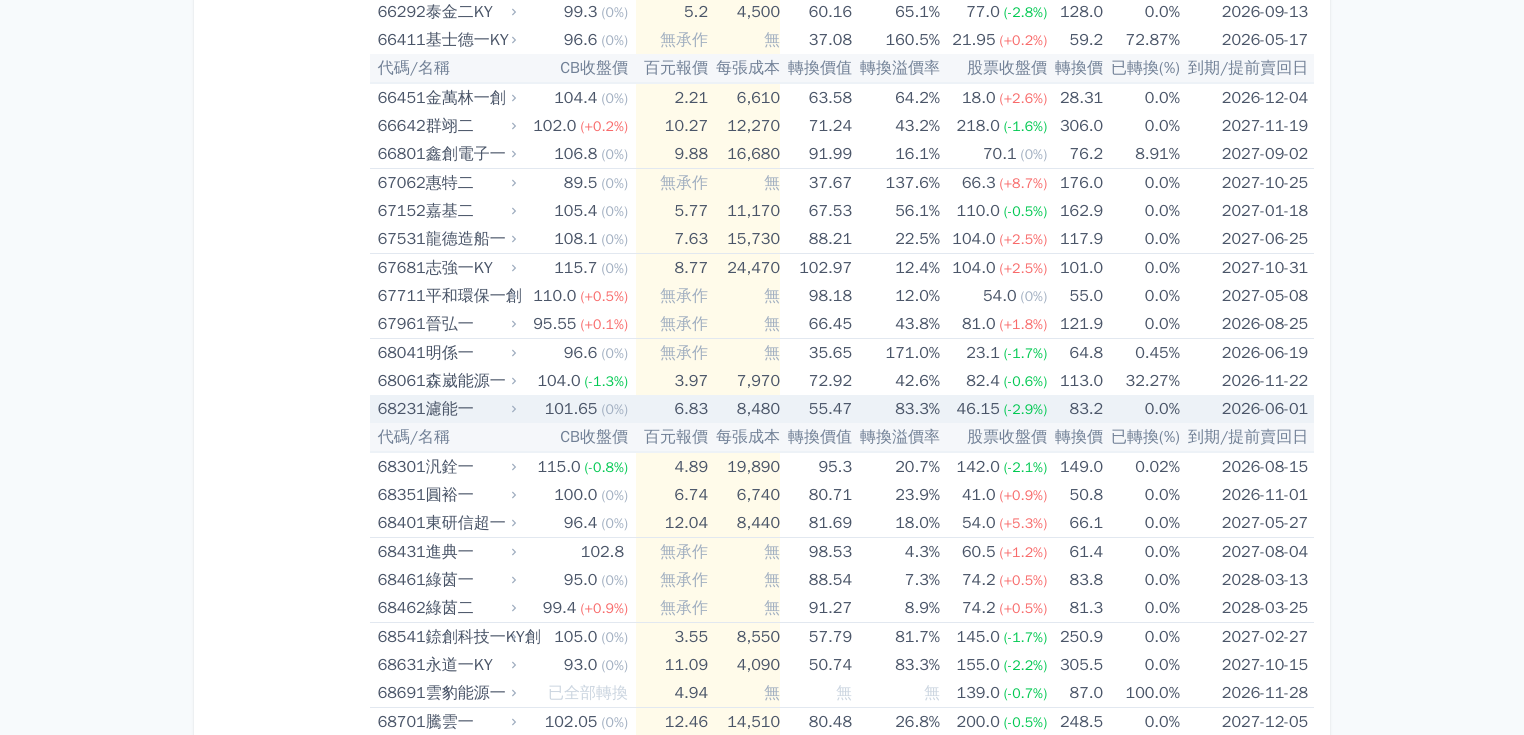 scroll, scrollTop: 10241, scrollLeft: 0, axis: vertical 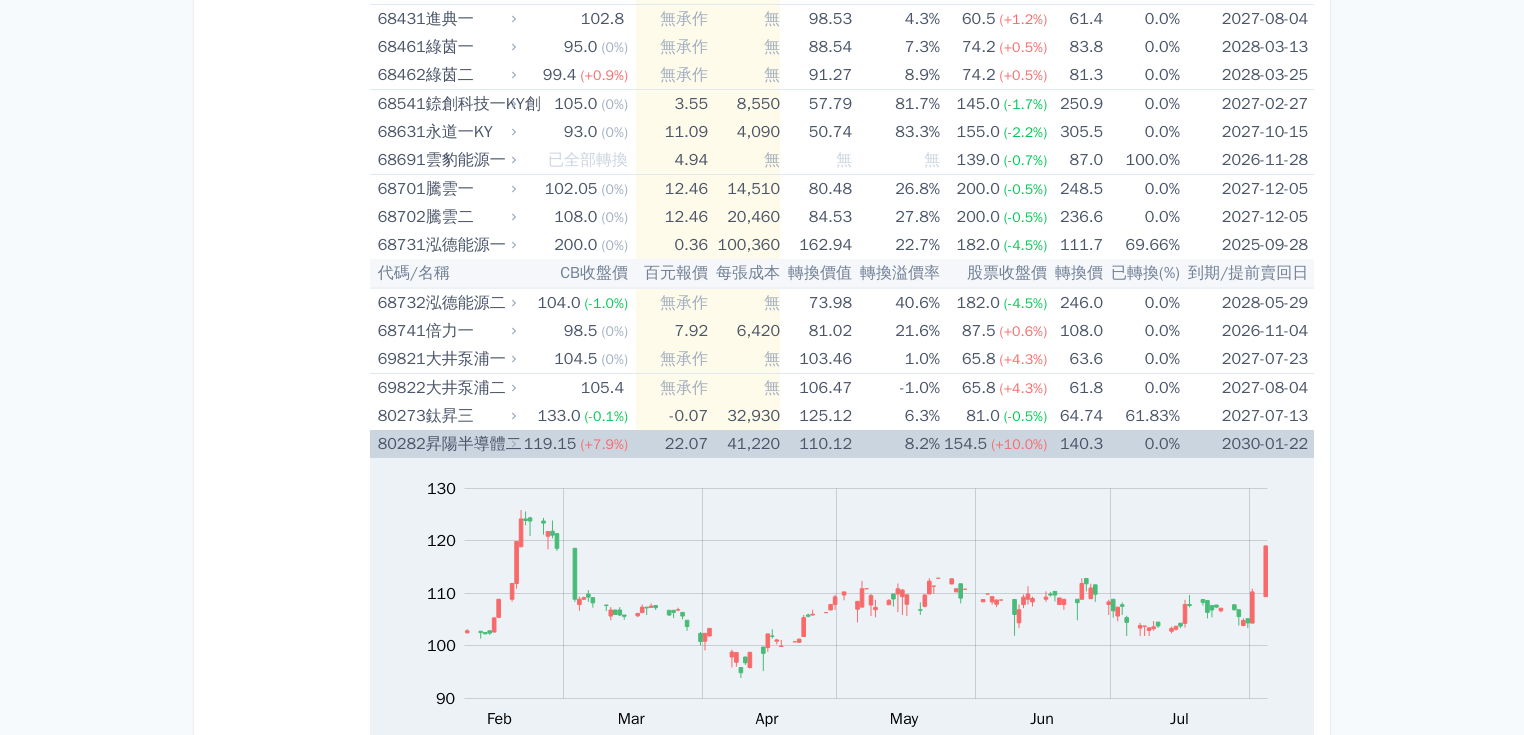 click on "昇陽半導體二" at bounding box center [469, 444] 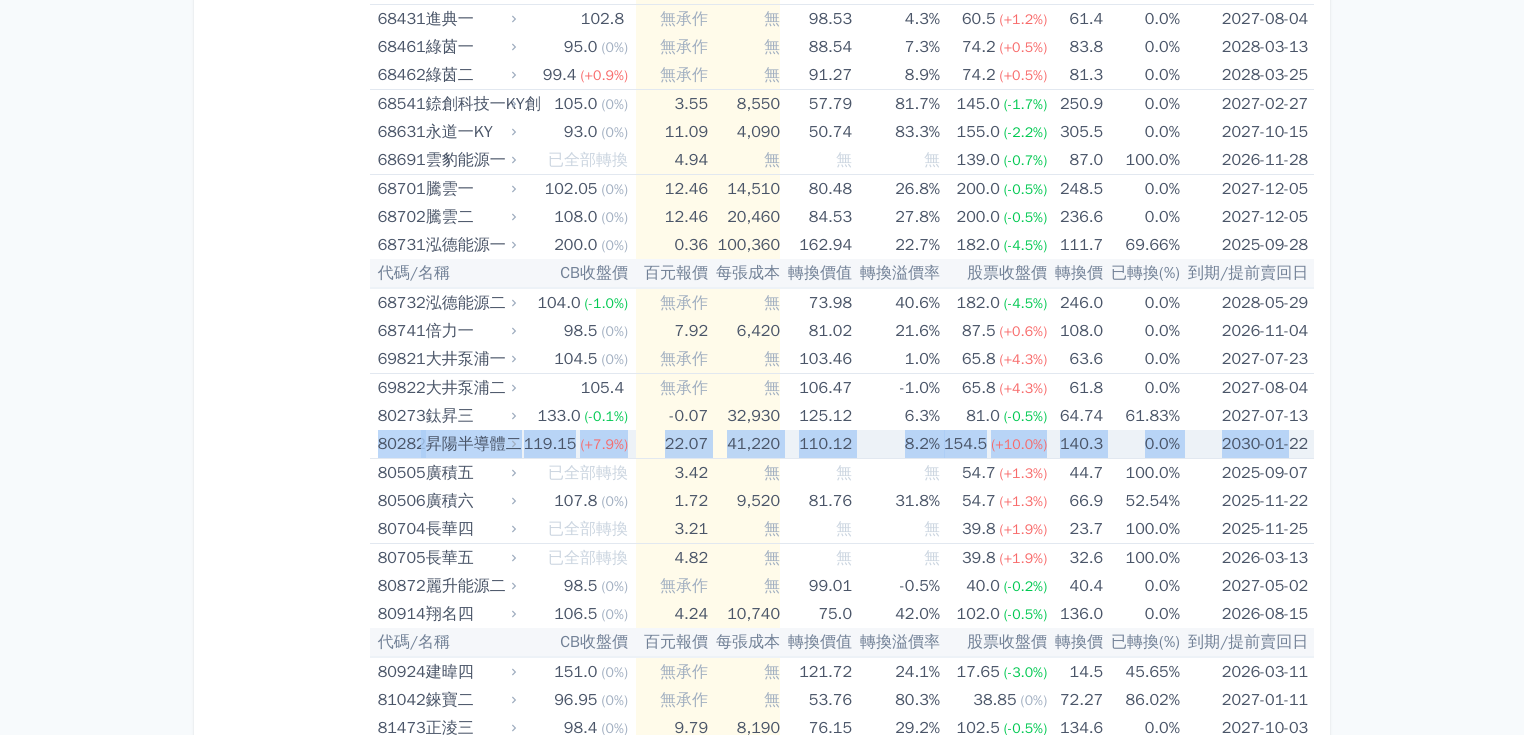 scroll, scrollTop: 0, scrollLeft: 5, axis: horizontal 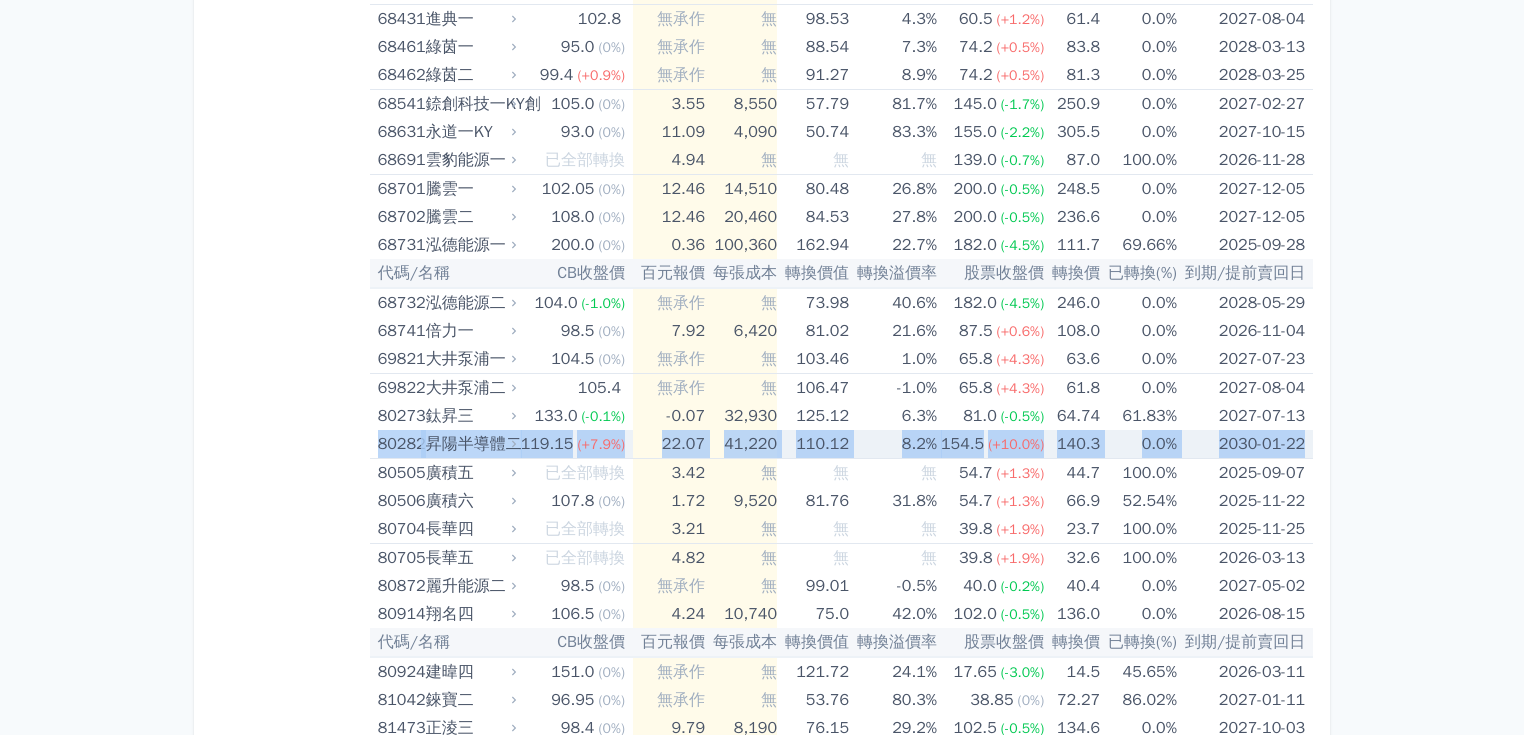 drag, startPoint x: 372, startPoint y: 412, endPoint x: 1313, endPoint y: 417, distance: 941.0133 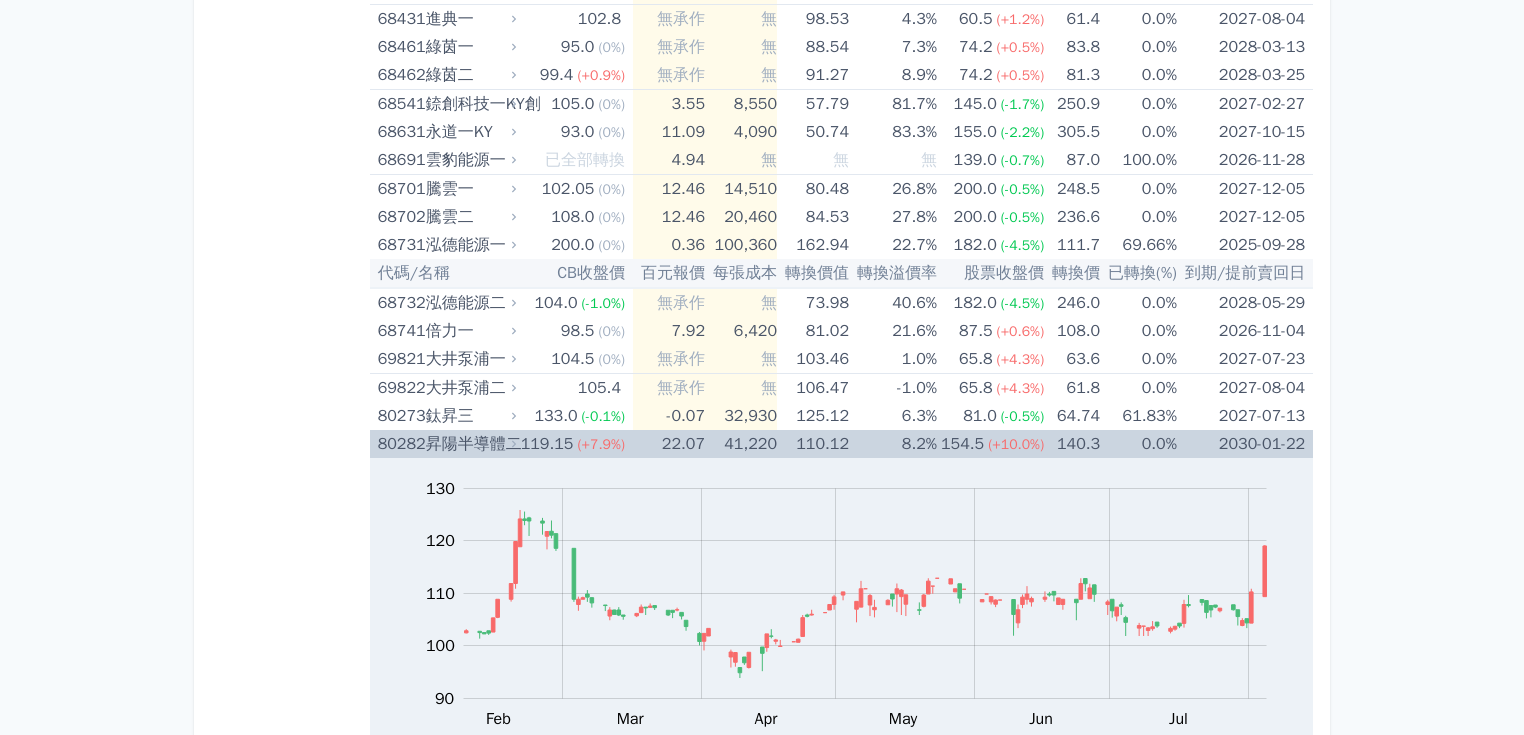 scroll, scrollTop: 0, scrollLeft: 3, axis: horizontal 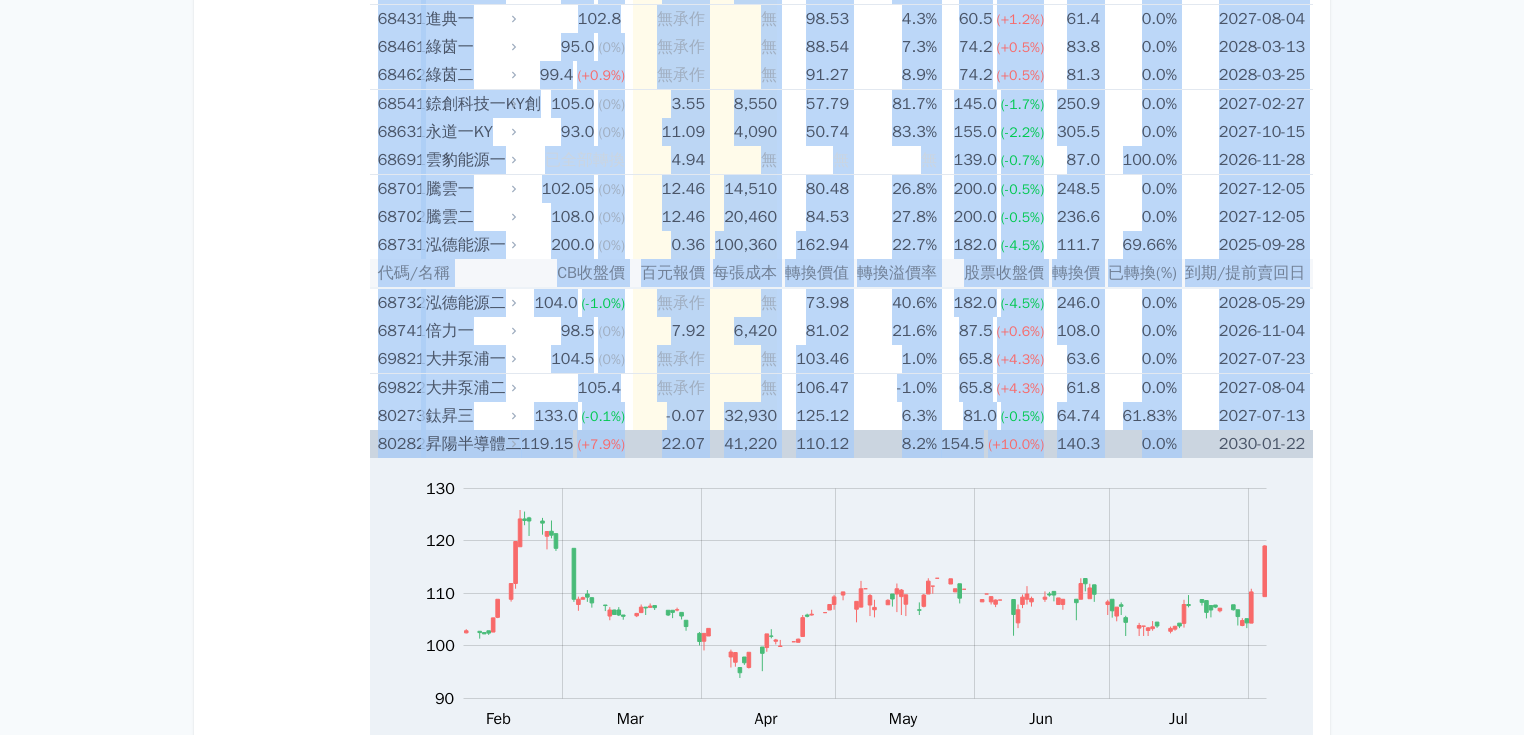 drag, startPoint x: 360, startPoint y: 233, endPoint x: 1189, endPoint y: 409, distance: 847.47687 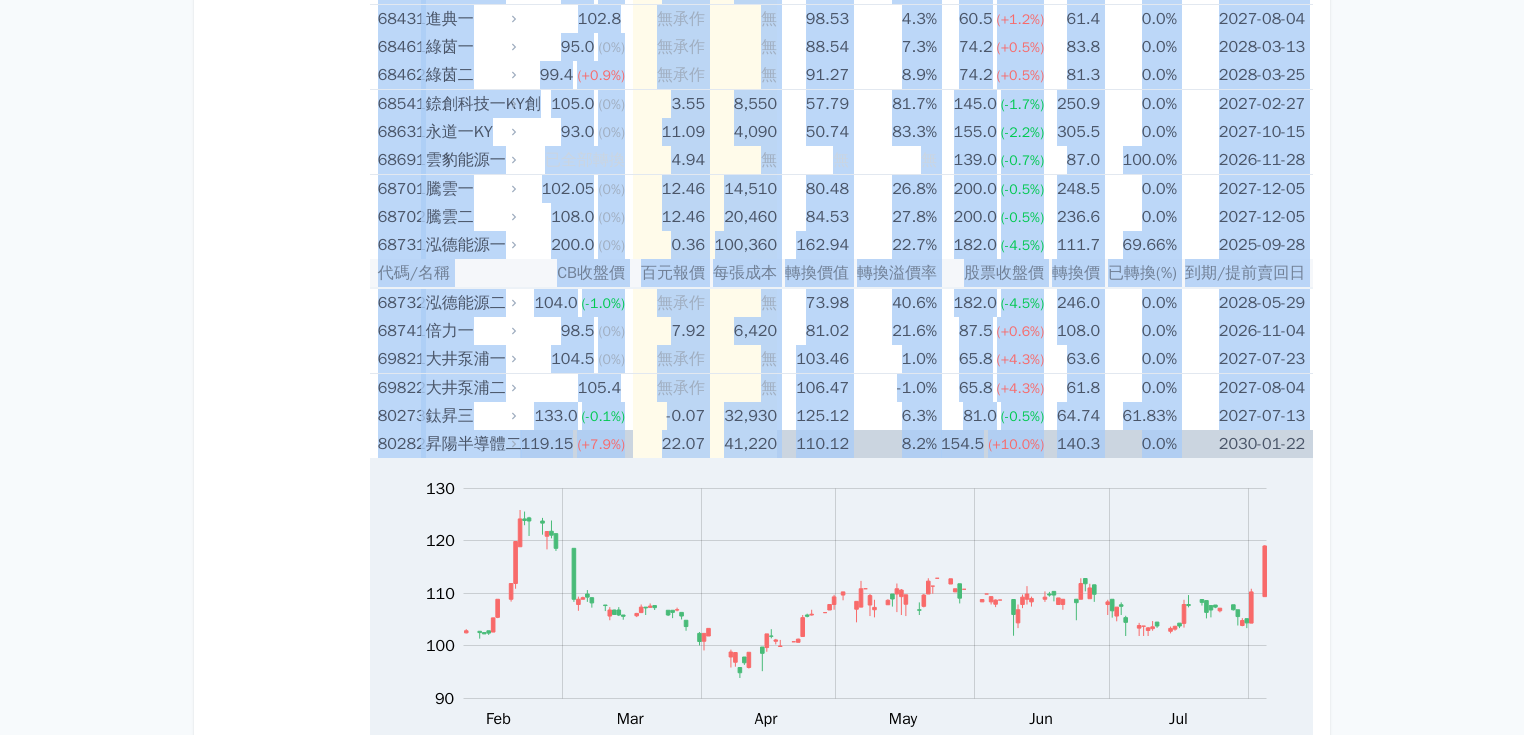 click on "可轉債列表
財務數據
可轉債列表
財務數據
登出
登出
按代號排序
即將/近期發行
一年內到期
轉換比例
低收盤價
轉換價值接近百元
低轉換溢價" at bounding box center [762, -3770] 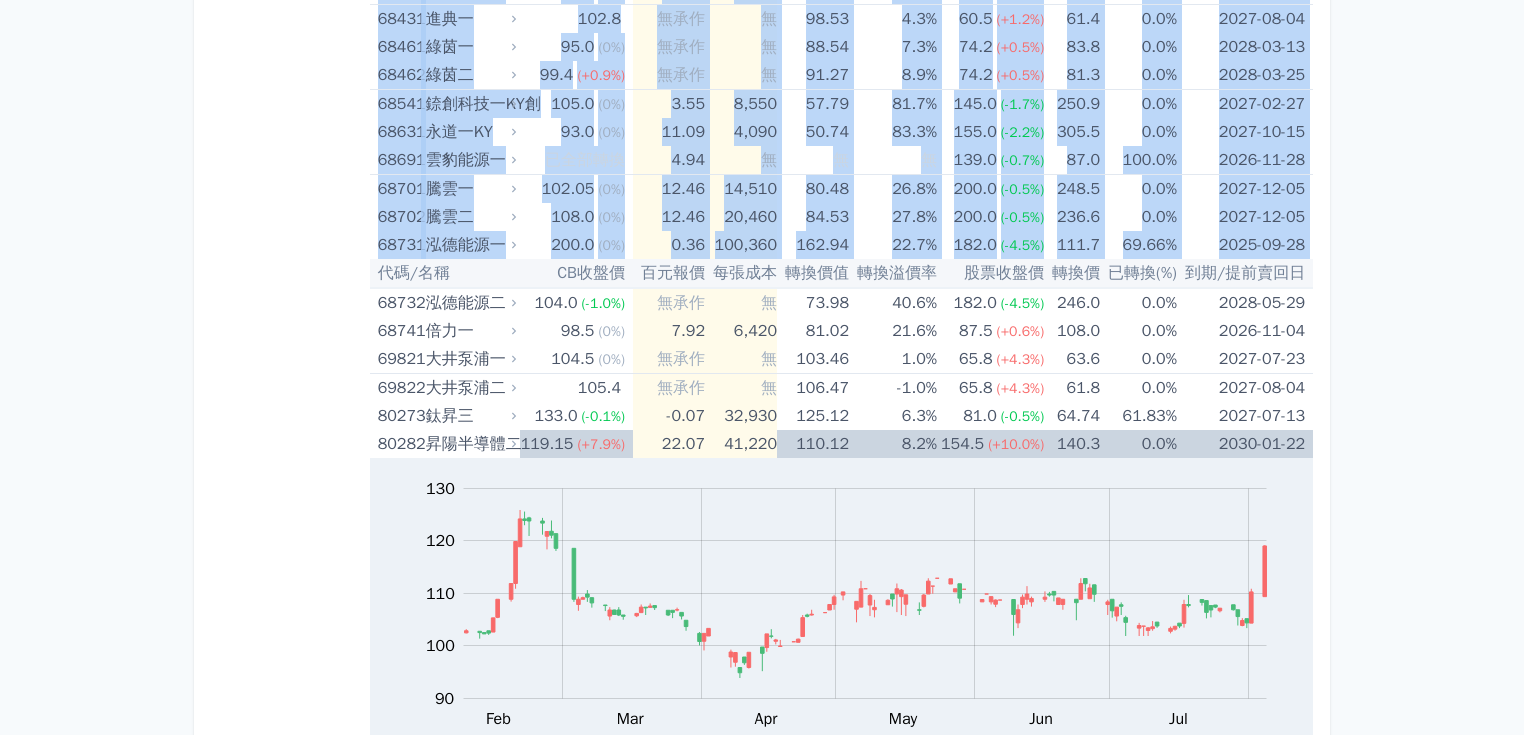 drag, startPoint x: 1318, startPoint y: 415, endPoint x: 384, endPoint y: 250, distance: 948.46246 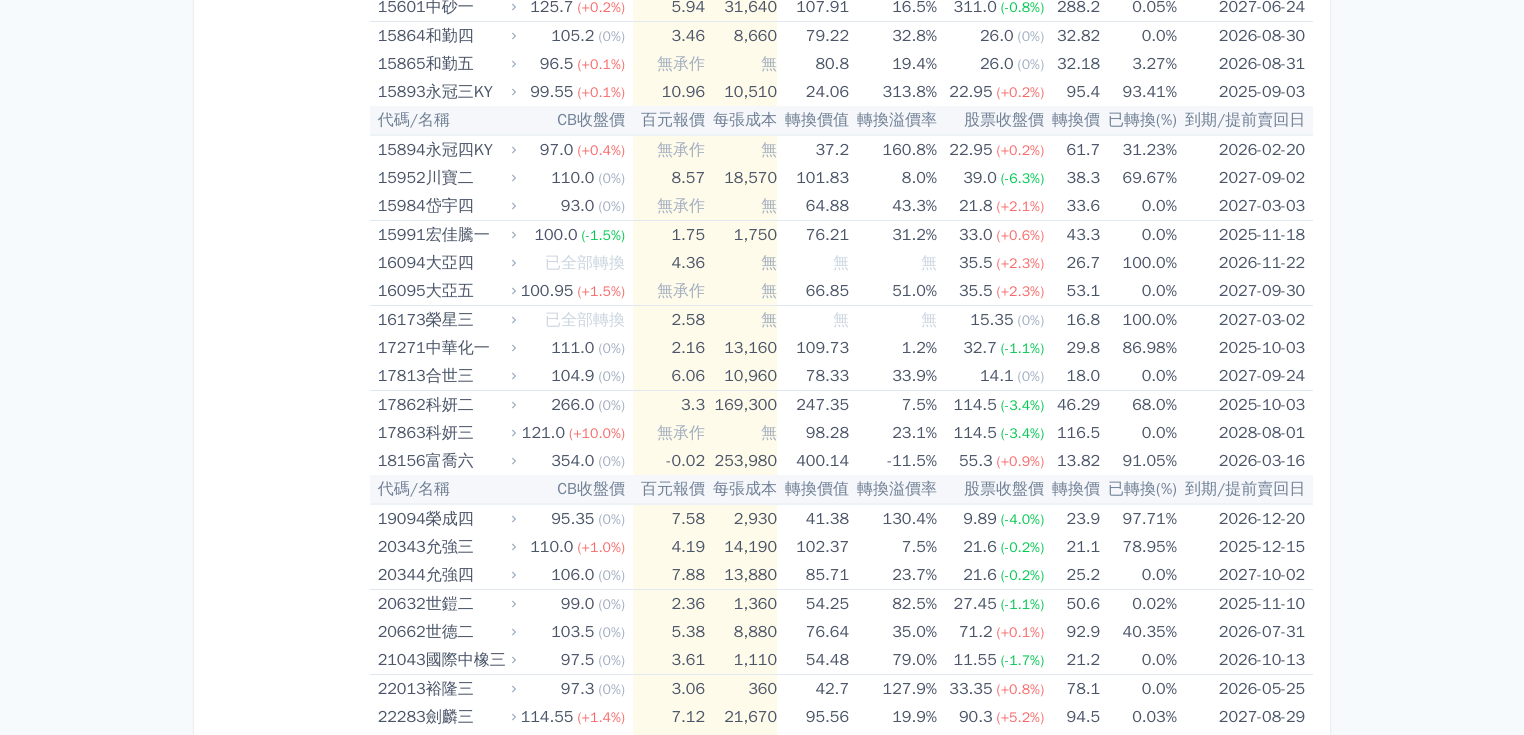 scroll, scrollTop: 6948, scrollLeft: 0, axis: vertical 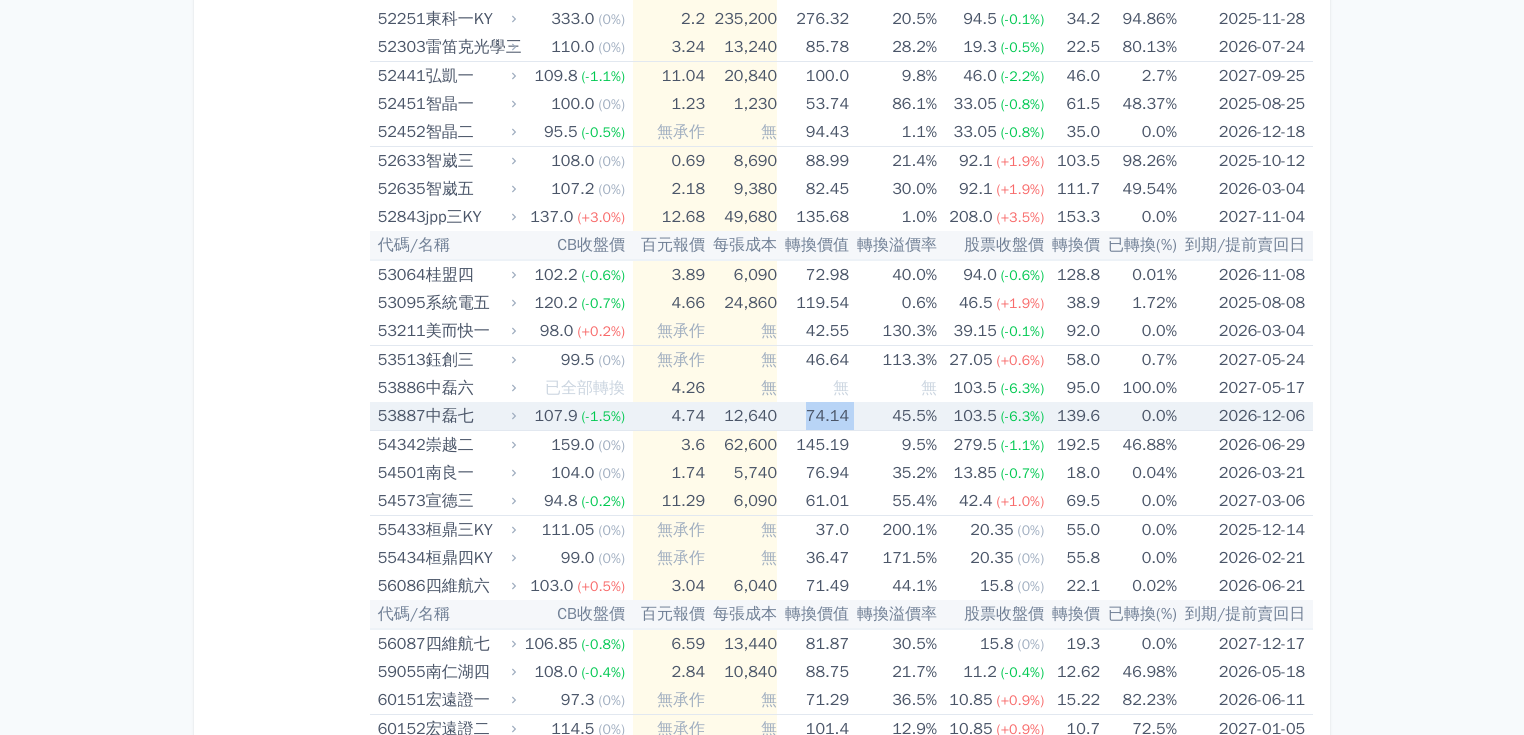 drag, startPoint x: 800, startPoint y: 396, endPoint x: 853, endPoint y: 398, distance: 53.037724 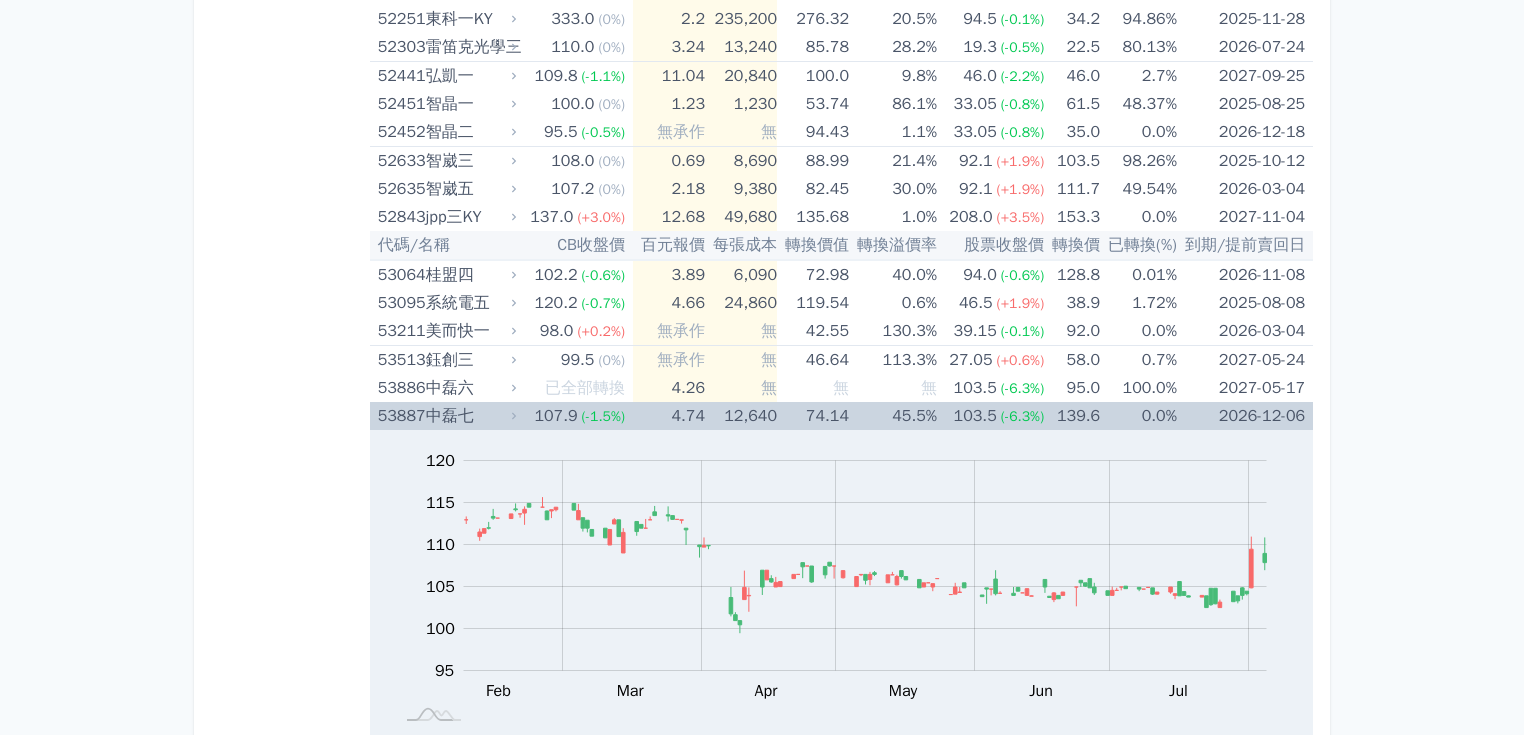 click on "0.0%" at bounding box center [1138, 416] 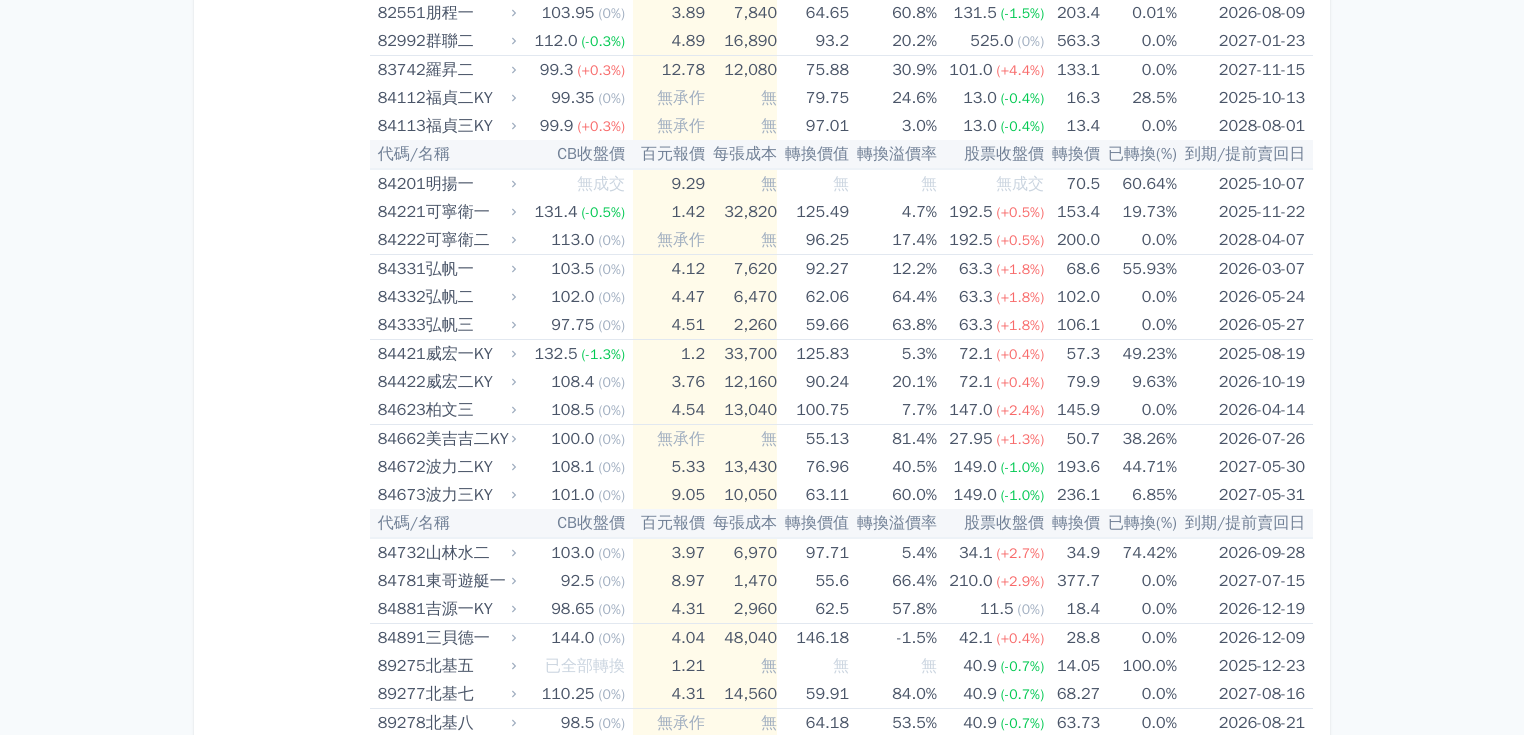 scroll, scrollTop: 10415, scrollLeft: 0, axis: vertical 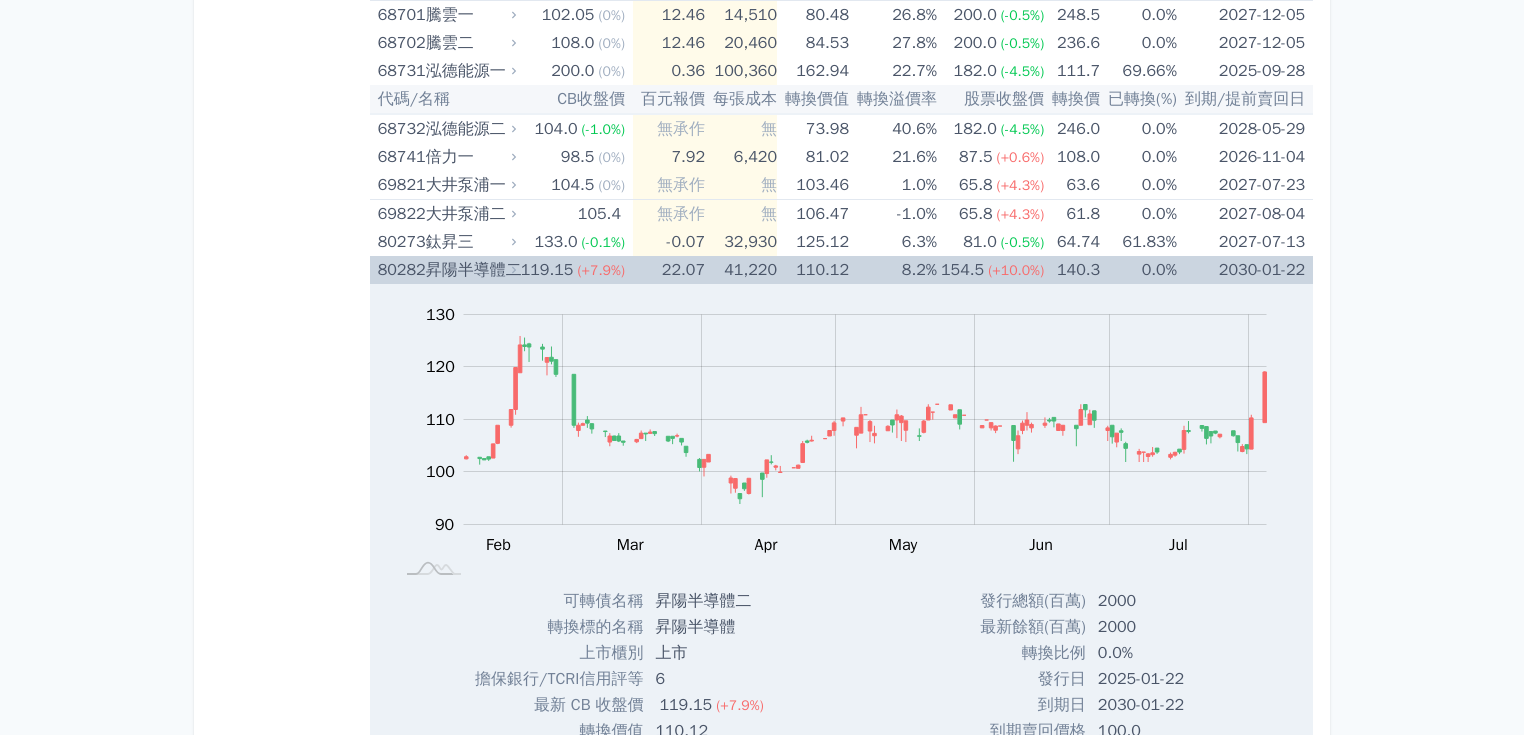 click on "22.07" at bounding box center (669, 270) 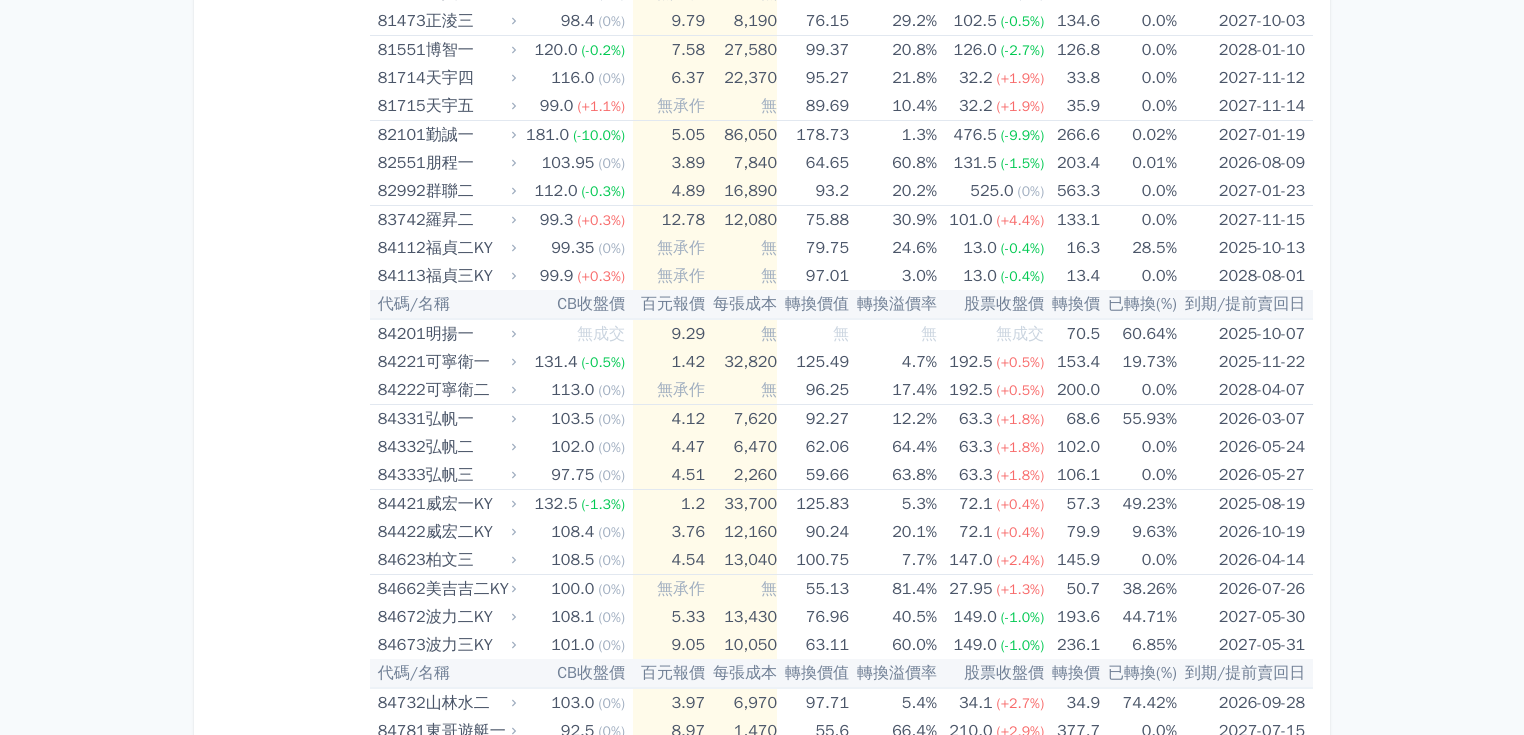scroll, scrollTop: 11536, scrollLeft: 0, axis: vertical 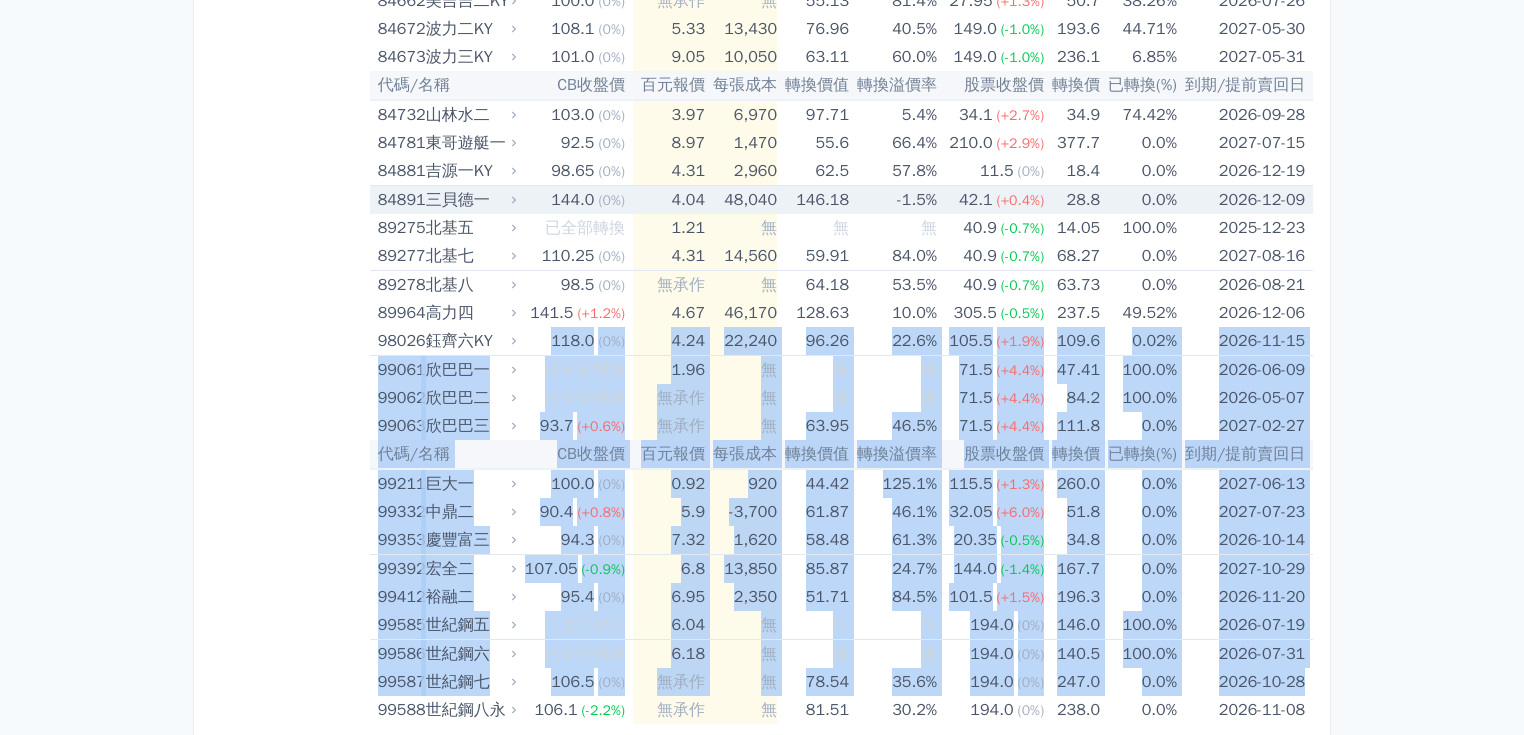 drag, startPoint x: 371, startPoint y: 679, endPoint x: 504, endPoint y: 372, distance: 334.57138 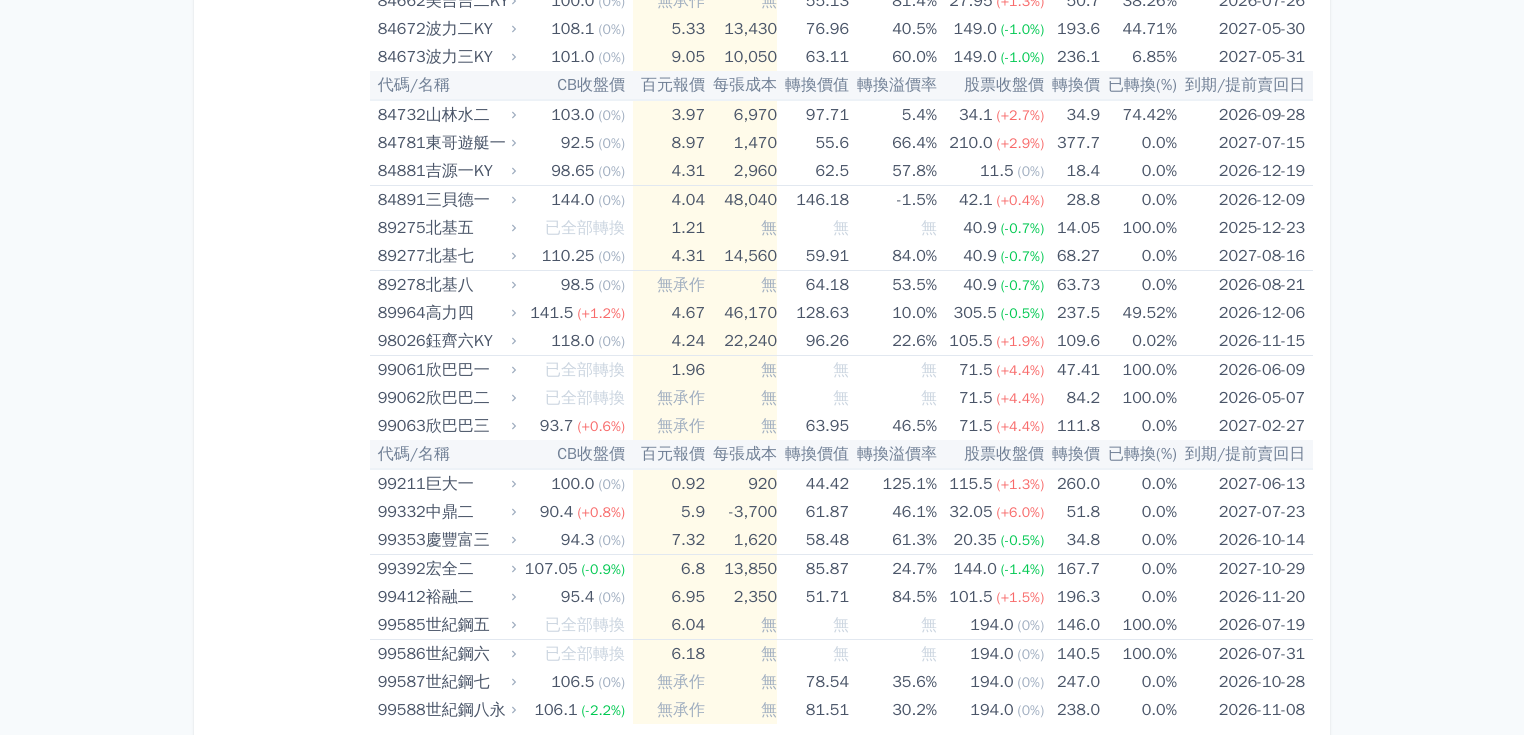 click on "可轉債列表
財務數據
可轉債列表
財務數據
登出
登出
按代號排序
即將/近期發行
一年內到期
轉換比例
低收盤價
轉換價值接近百元
低轉換溢價" at bounding box center [762, -5390] 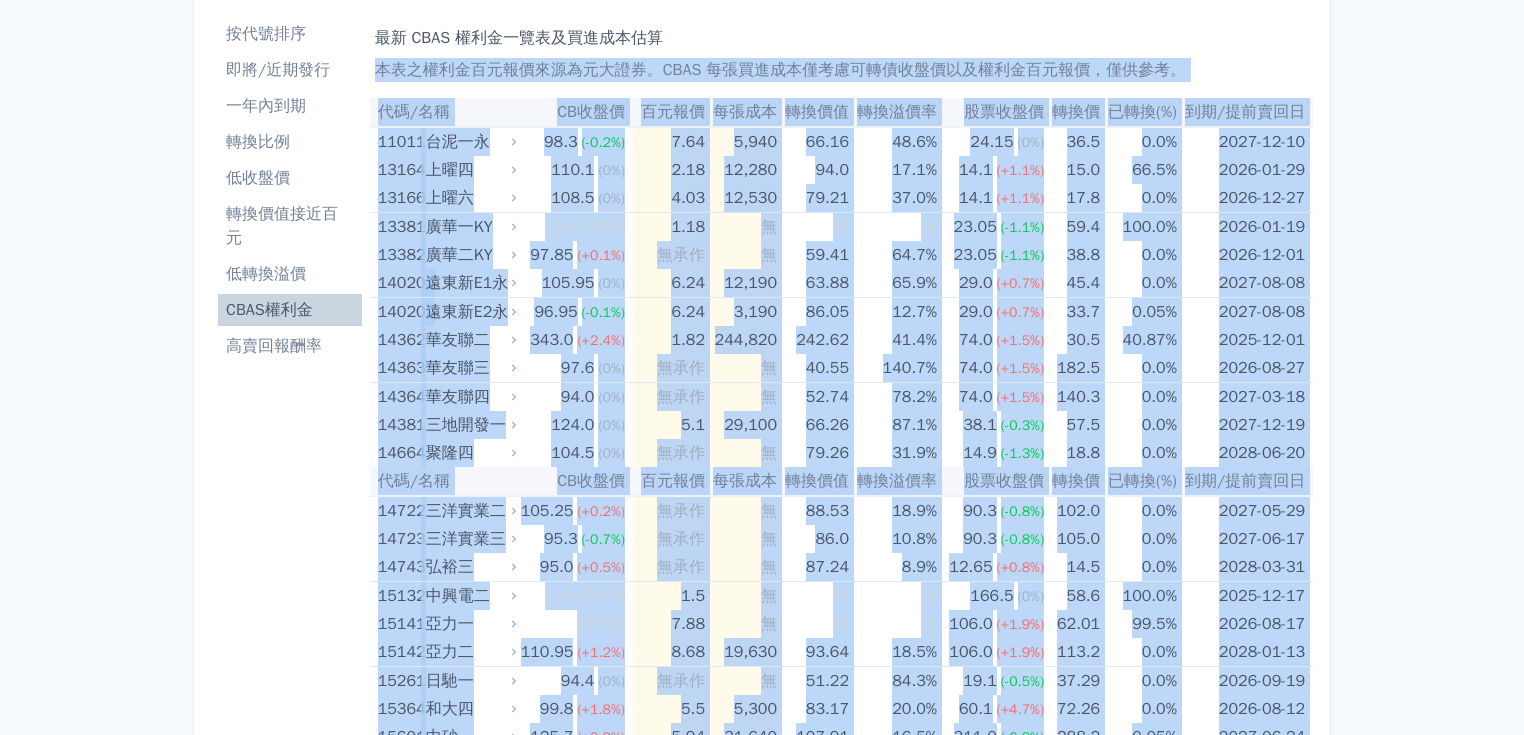 scroll, scrollTop: 0, scrollLeft: 0, axis: both 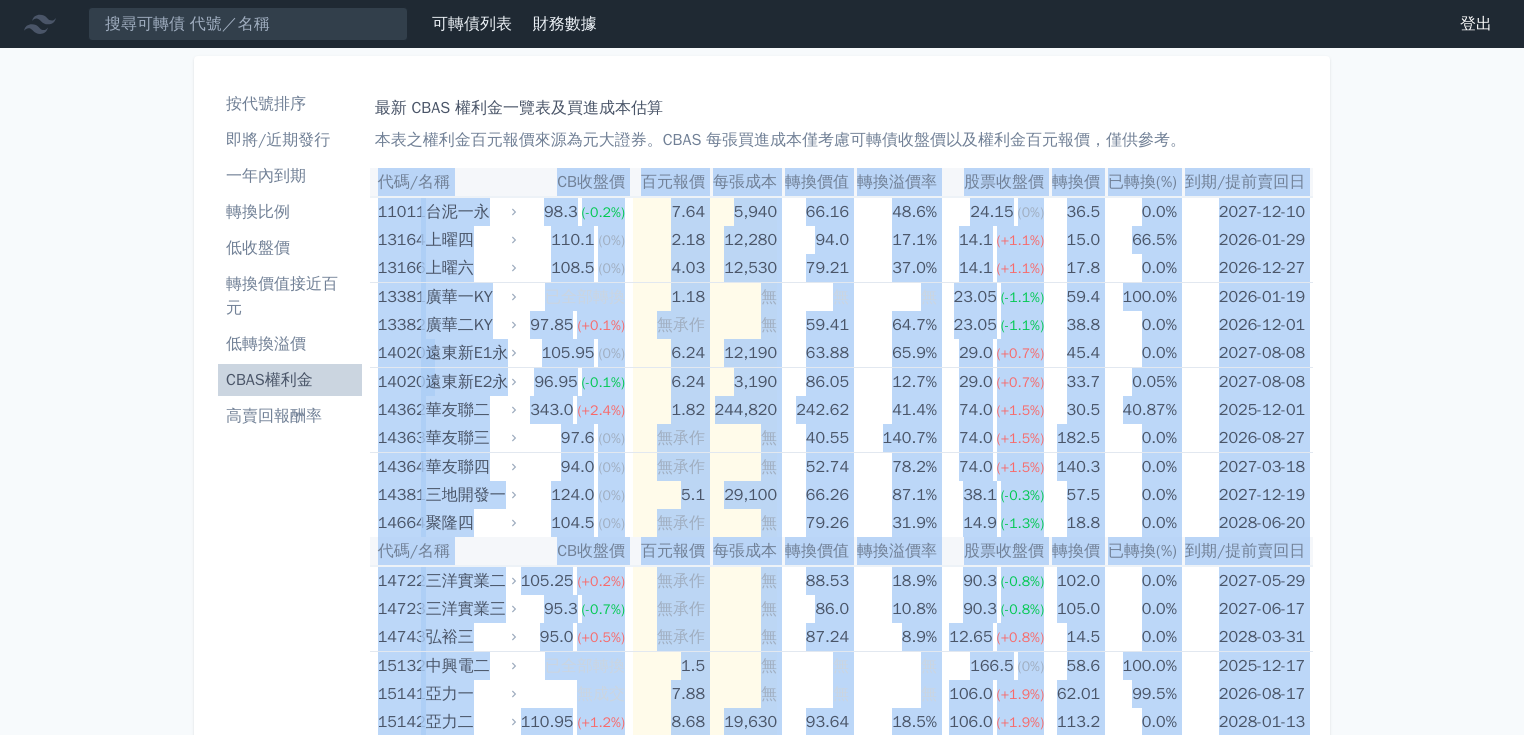 drag, startPoint x: 1311, startPoint y: 679, endPoint x: 386, endPoint y: 176, distance: 1052.9169 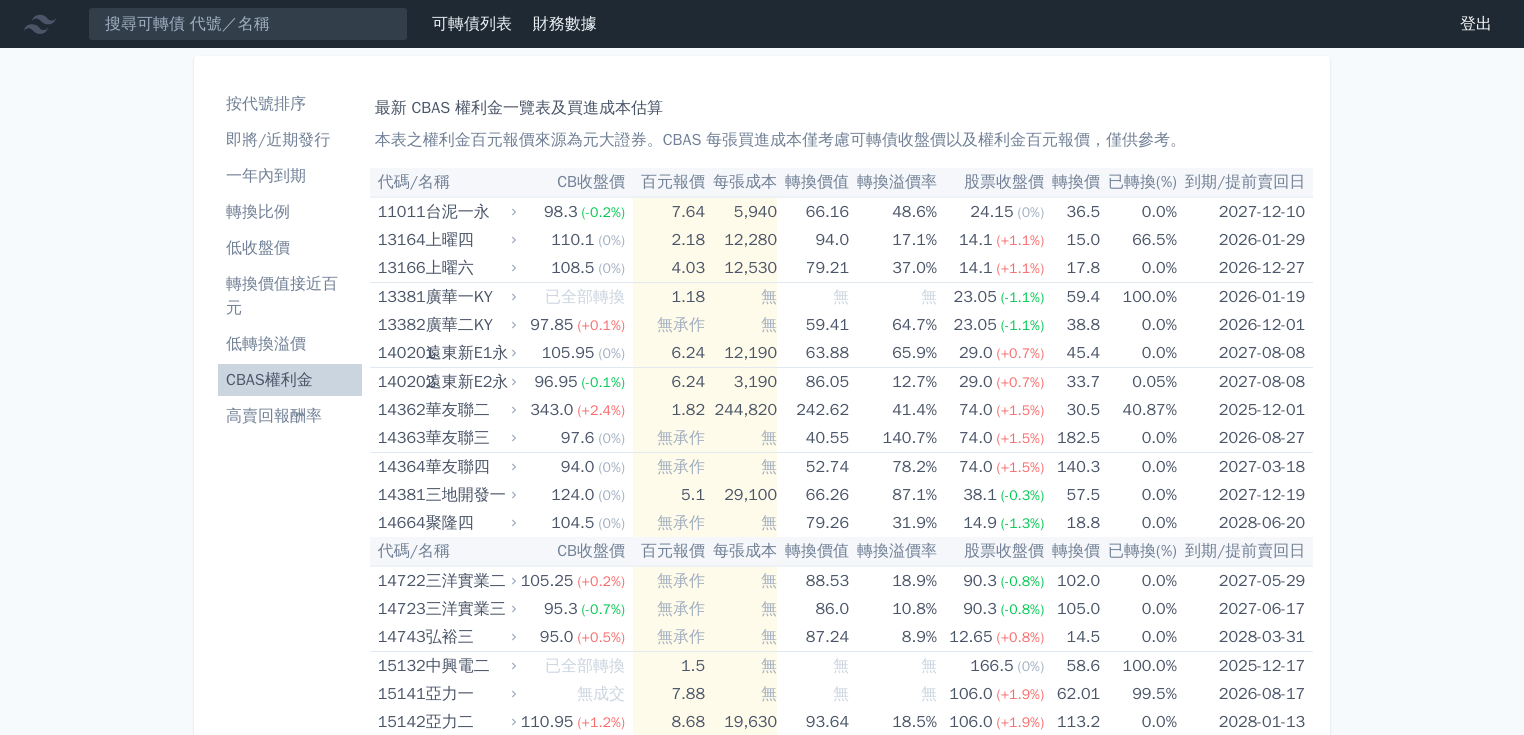 scroll, scrollTop: 6948, scrollLeft: 0, axis: vertical 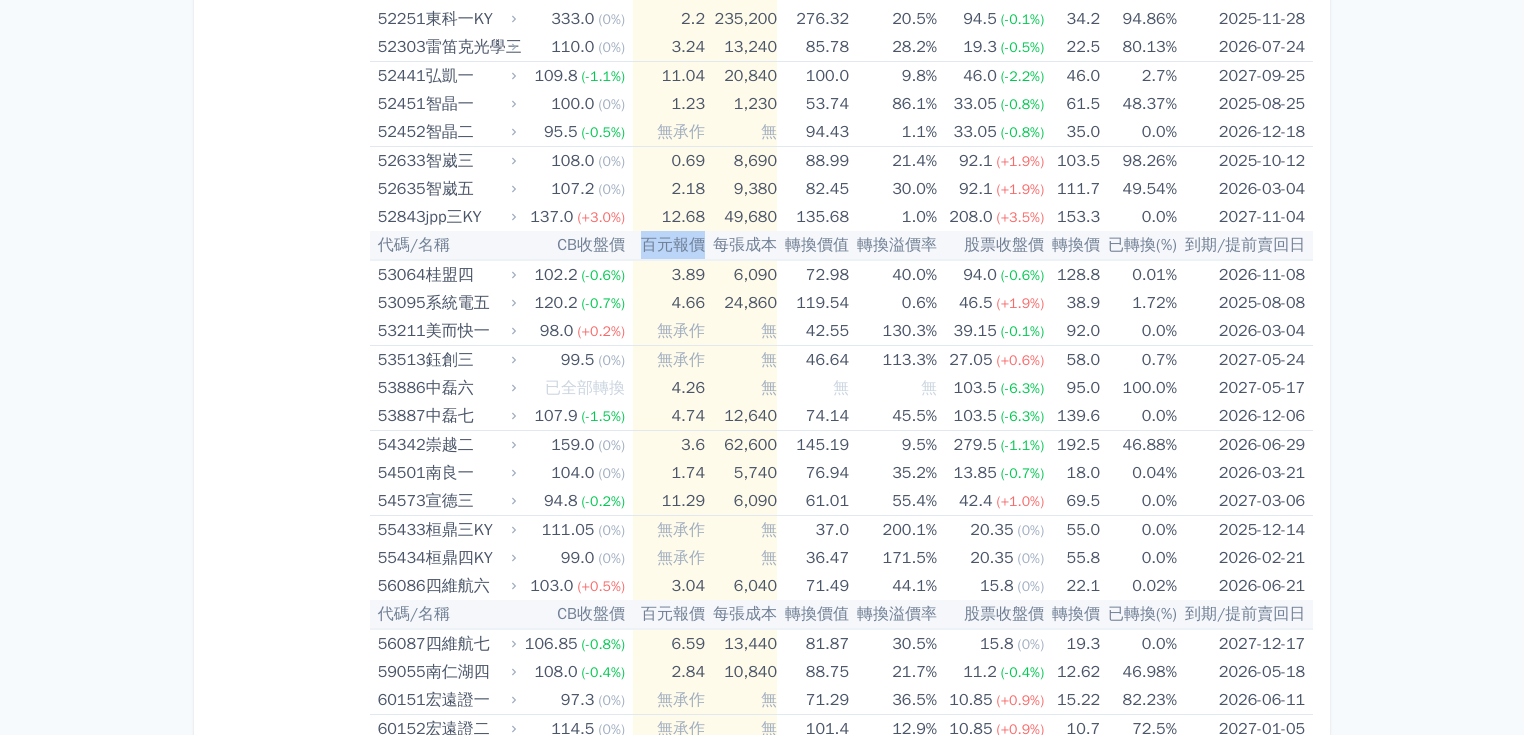 drag, startPoint x: 642, startPoint y: 223, endPoint x: 699, endPoint y: 224, distance: 57.00877 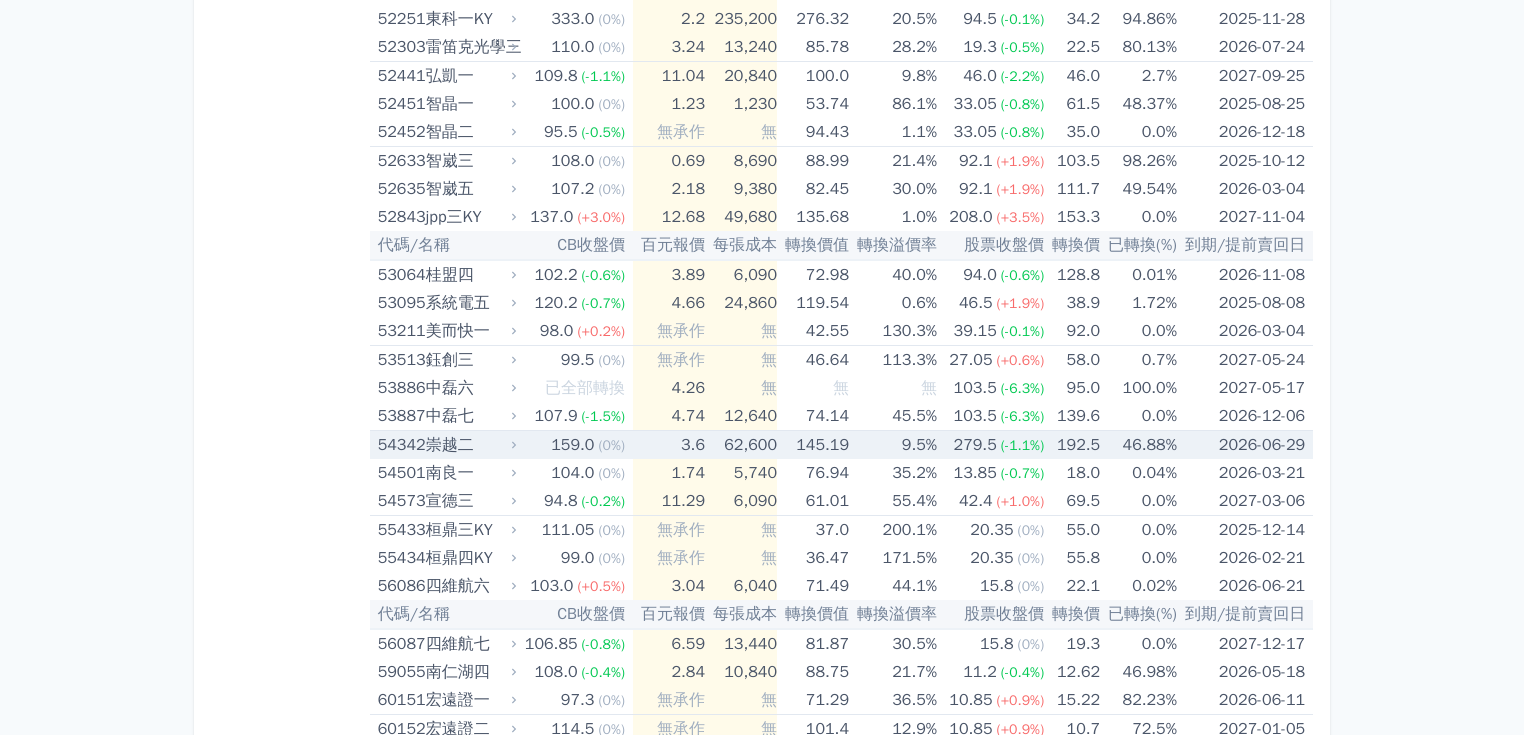 scroll, scrollTop: 7215, scrollLeft: 0, axis: vertical 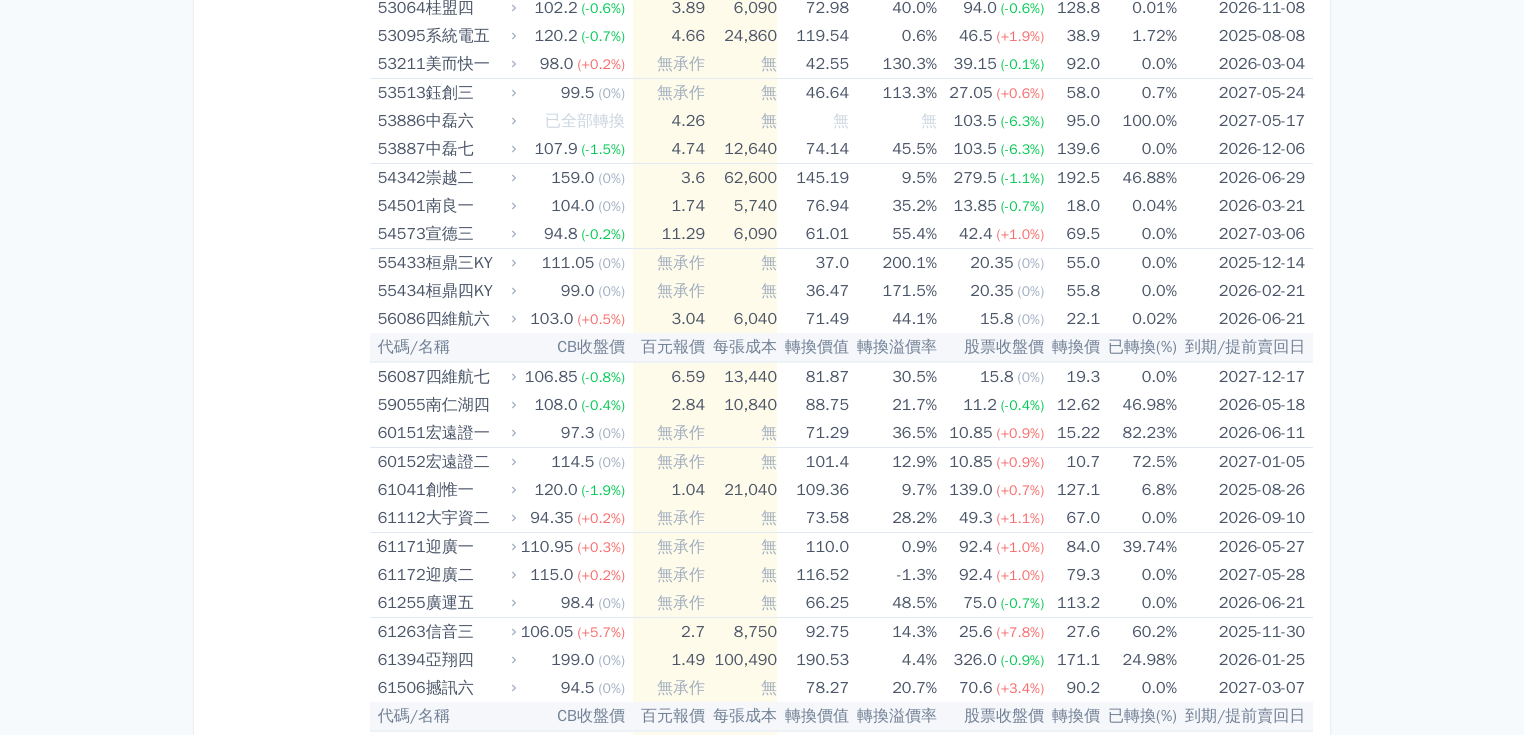 click on "按代號排序
即將/近期發行
一年內到期
轉換比例
低收盤價
轉換價值接近百元
低轉換溢價
CBAS權利金
高賣回報酬率" at bounding box center [290, -1045] 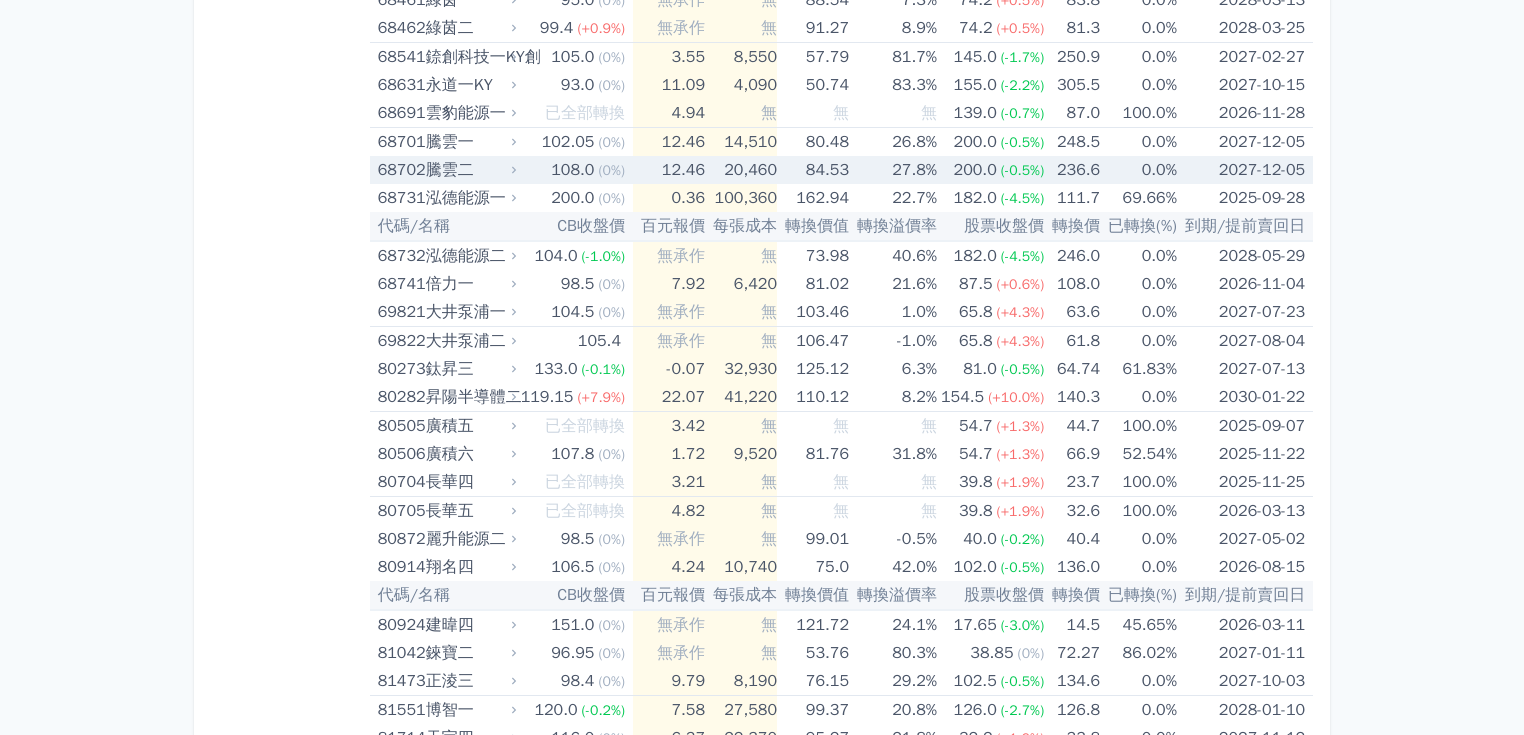 scroll, scrollTop: 10685, scrollLeft: 0, axis: vertical 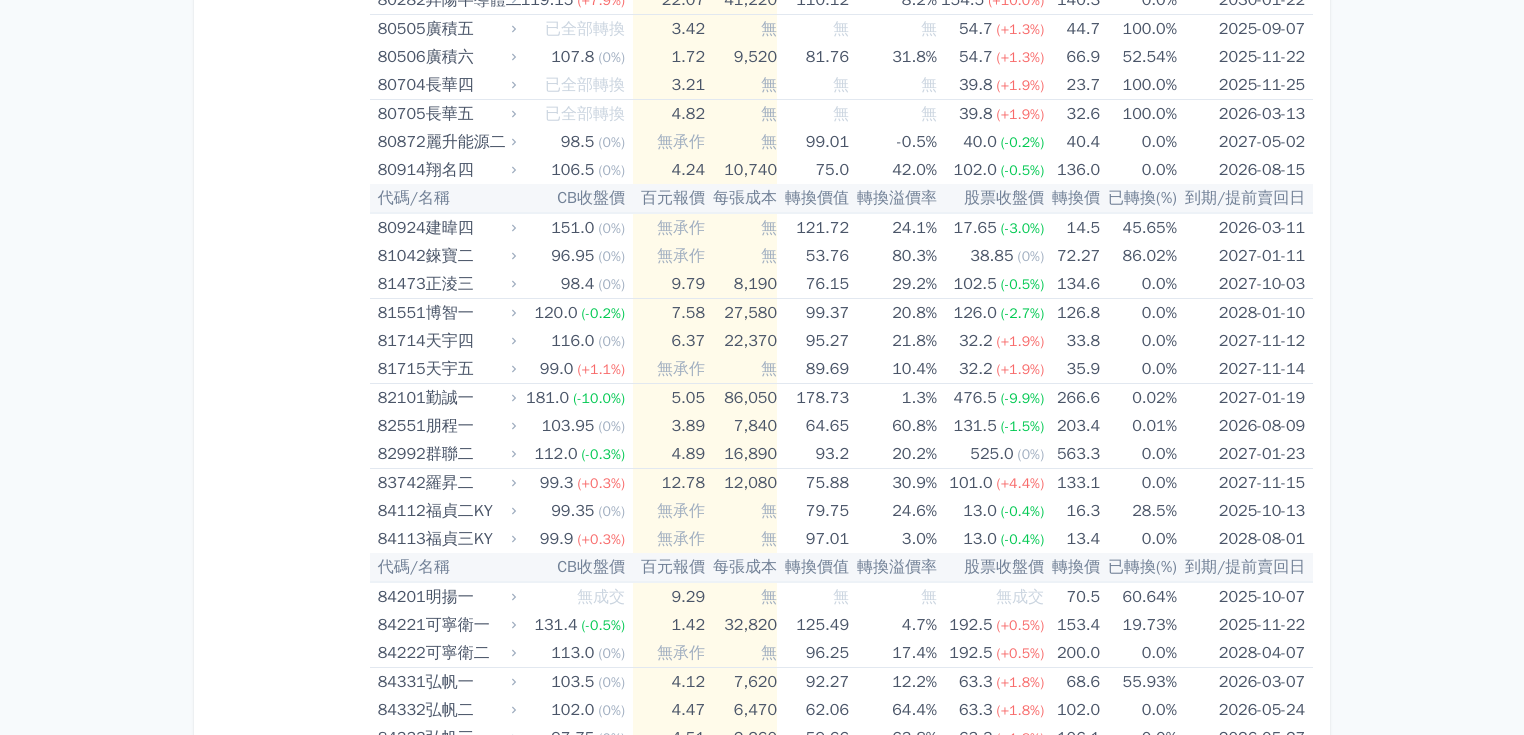 click on "按代號排序
即將/近期發行
一年內到期
轉換比例
低收盤價
轉換價值接近百元
低轉換溢價
CBAS權利金
高賣回報酬率" at bounding box center (290, -4515) 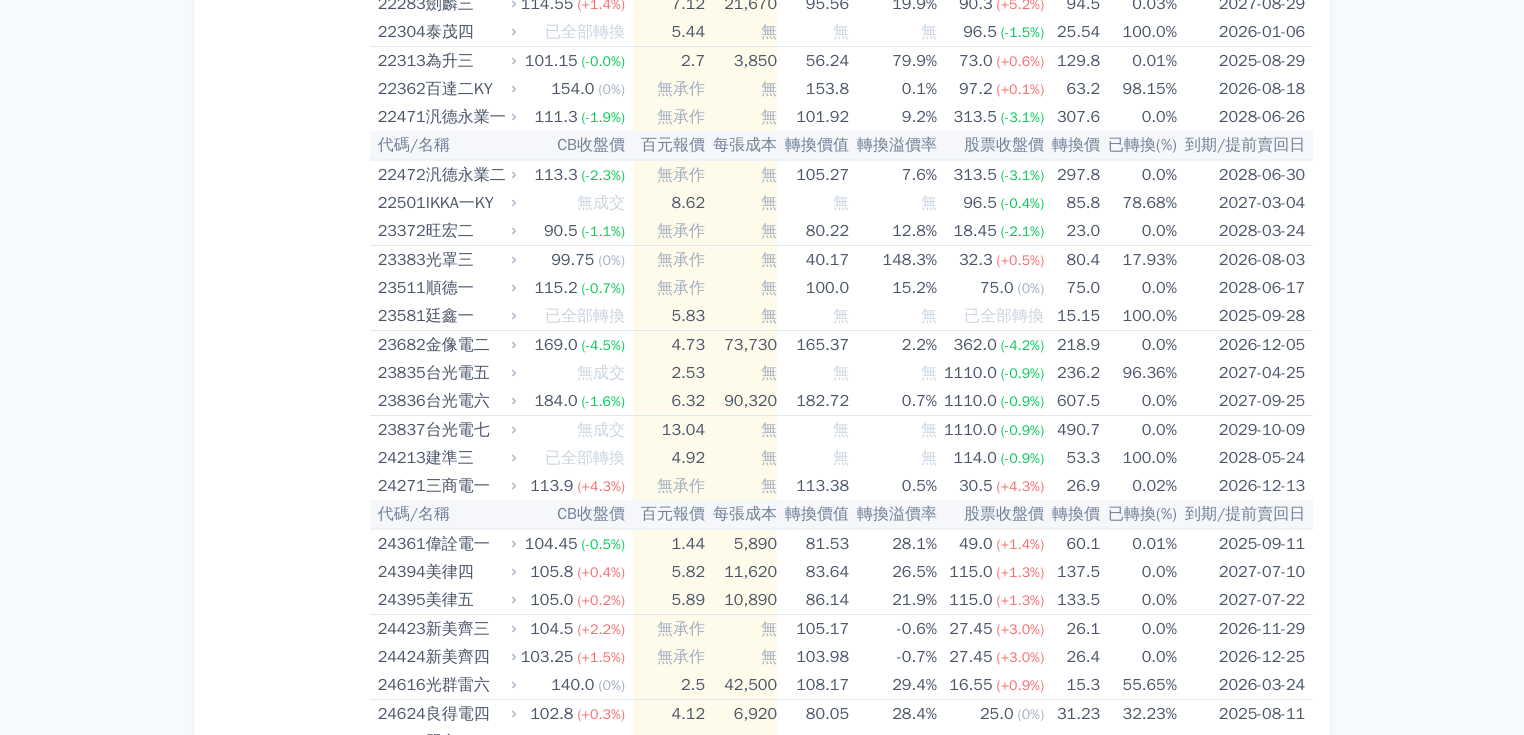scroll, scrollTop: 4288, scrollLeft: 0, axis: vertical 